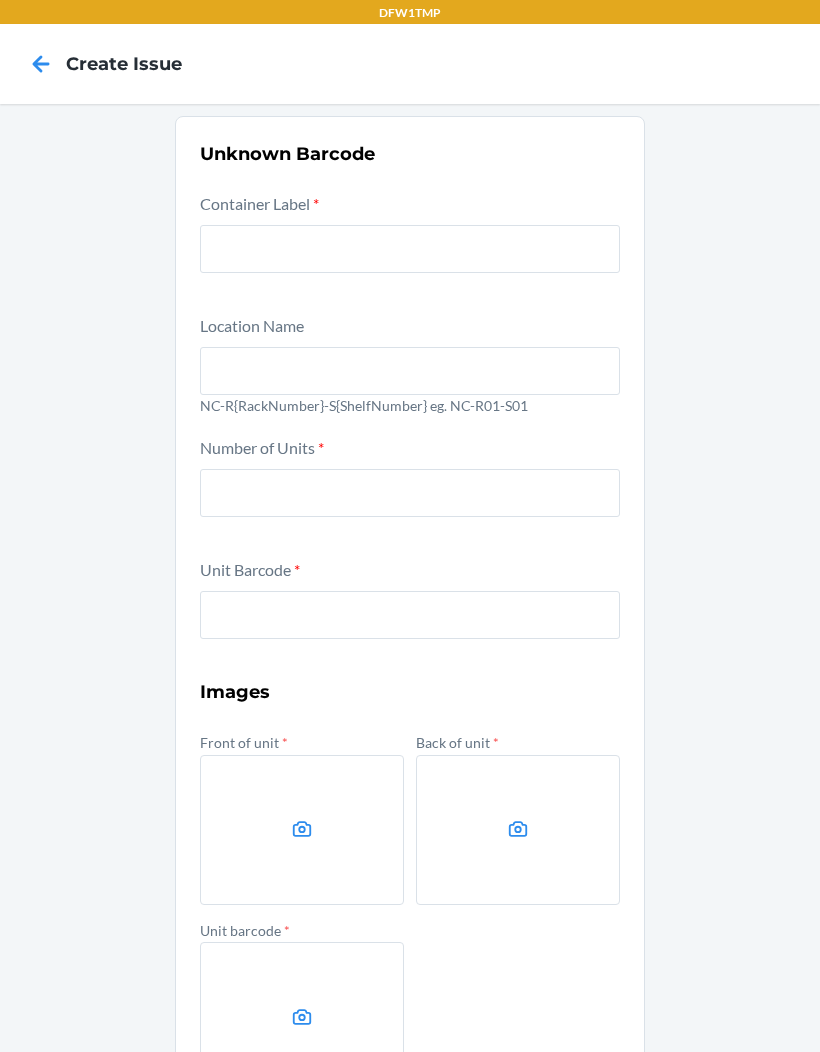 click 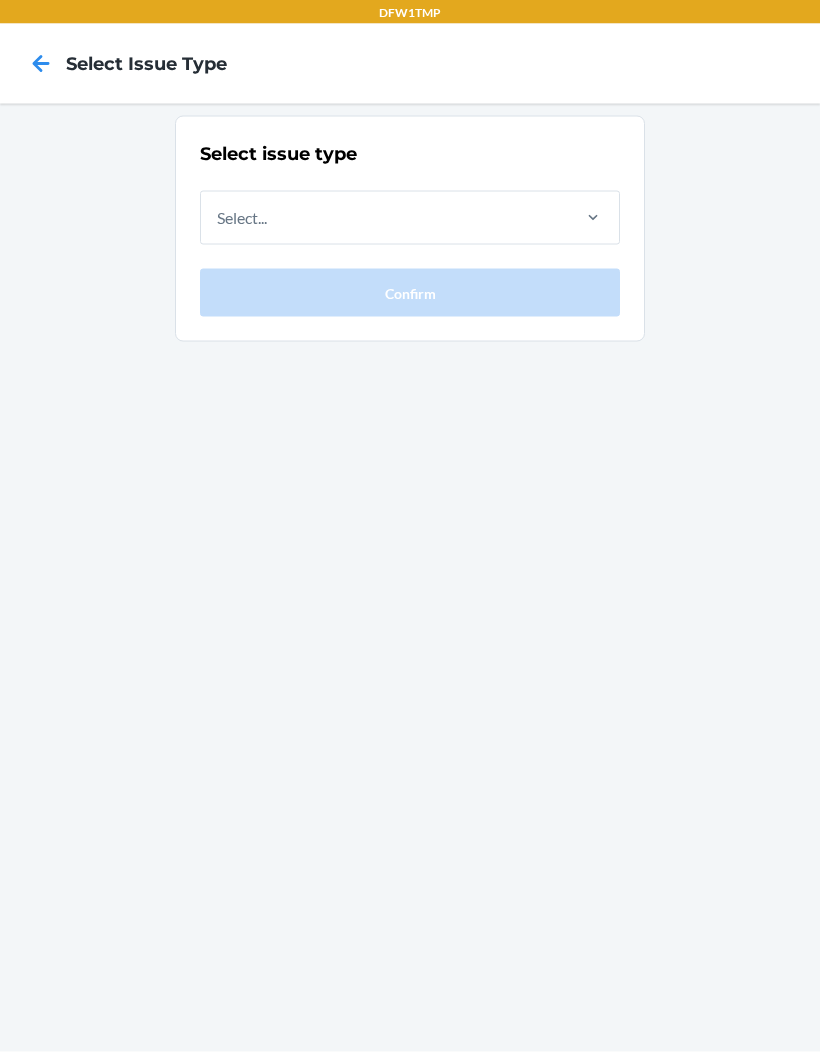 scroll, scrollTop: 14, scrollLeft: 0, axis: vertical 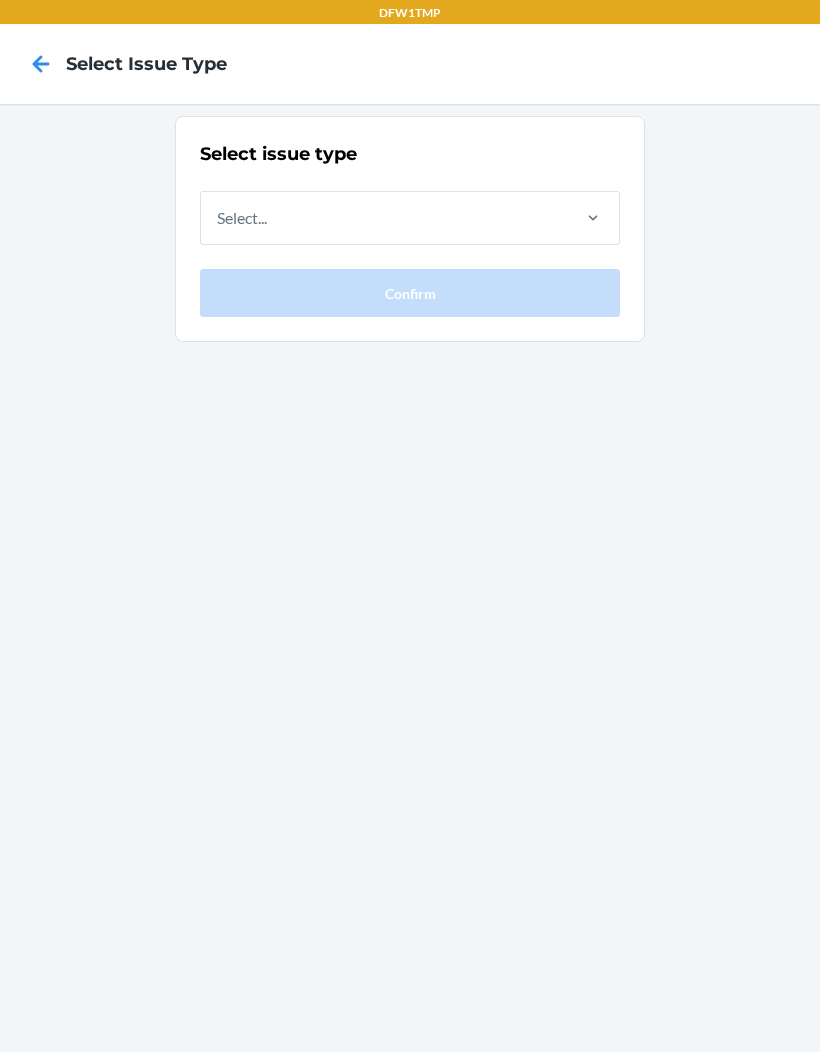 click 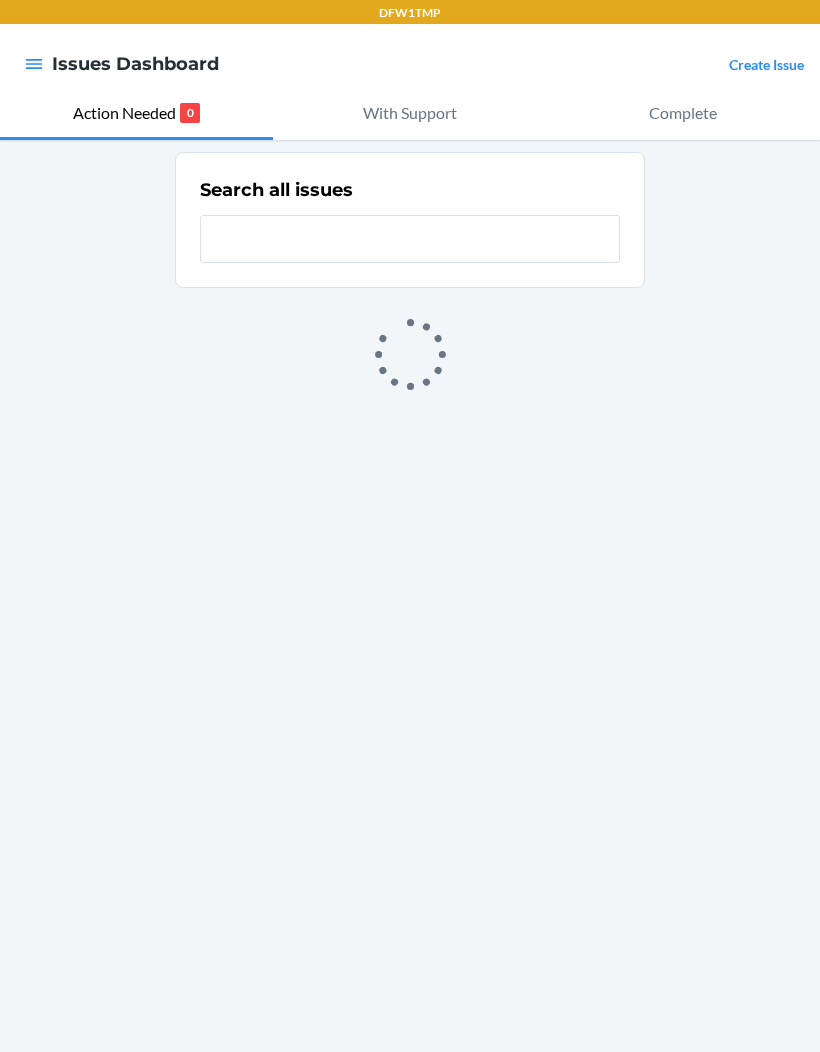 scroll, scrollTop: 0, scrollLeft: 0, axis: both 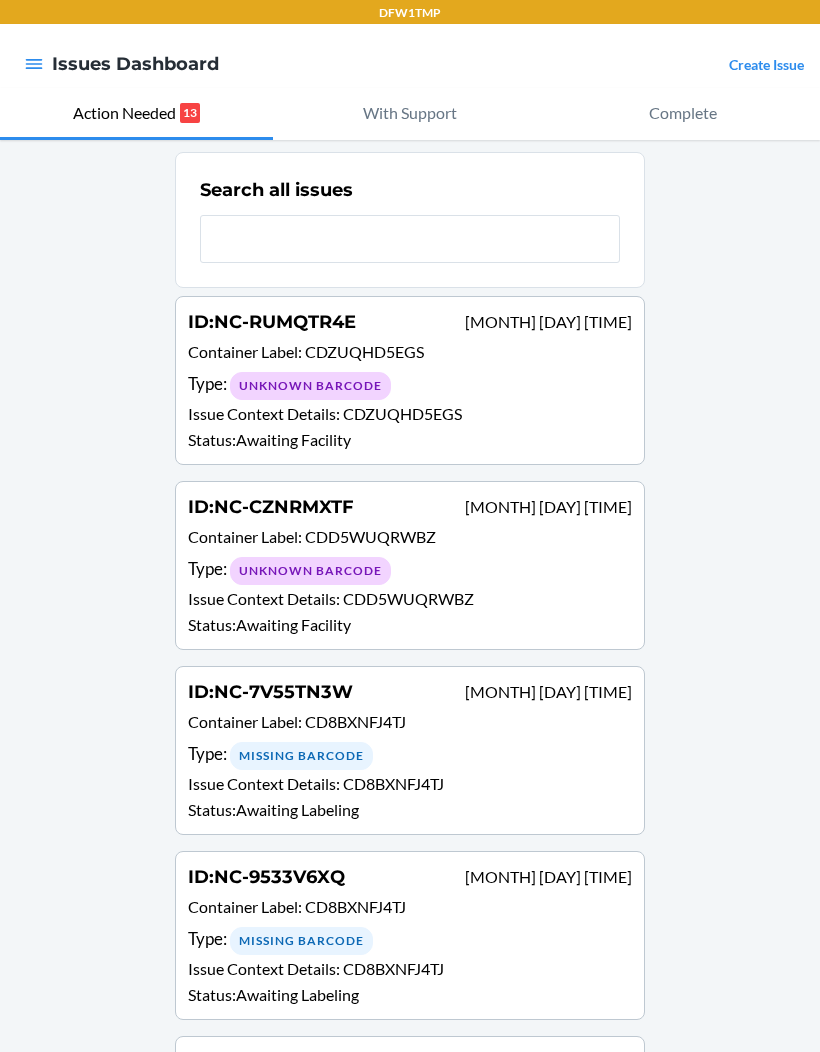 click 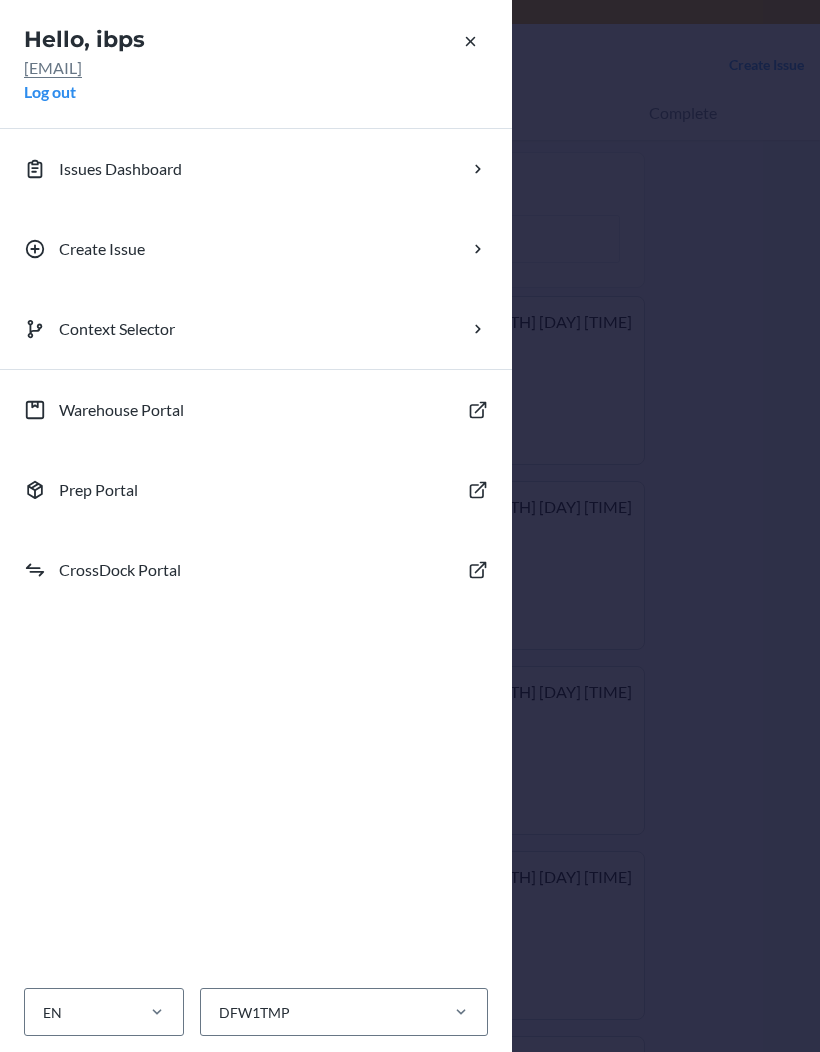 click on "Warehouse Portal" at bounding box center (256, 410) 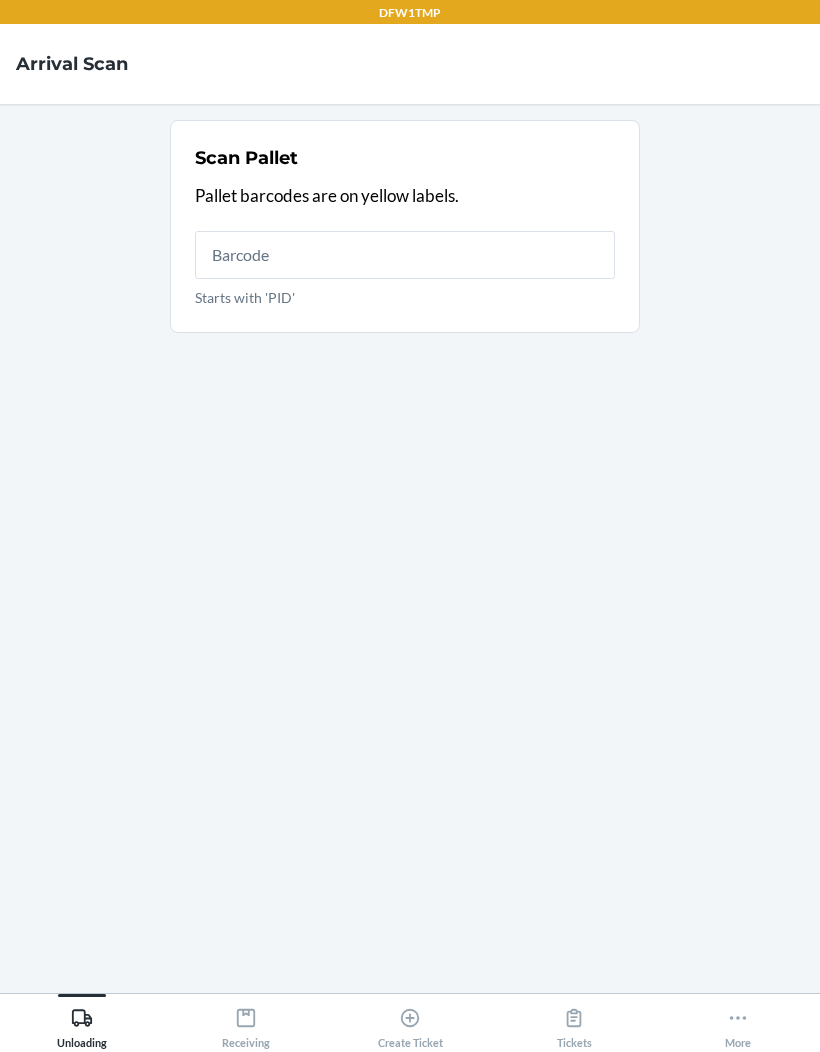scroll, scrollTop: 0, scrollLeft: 0, axis: both 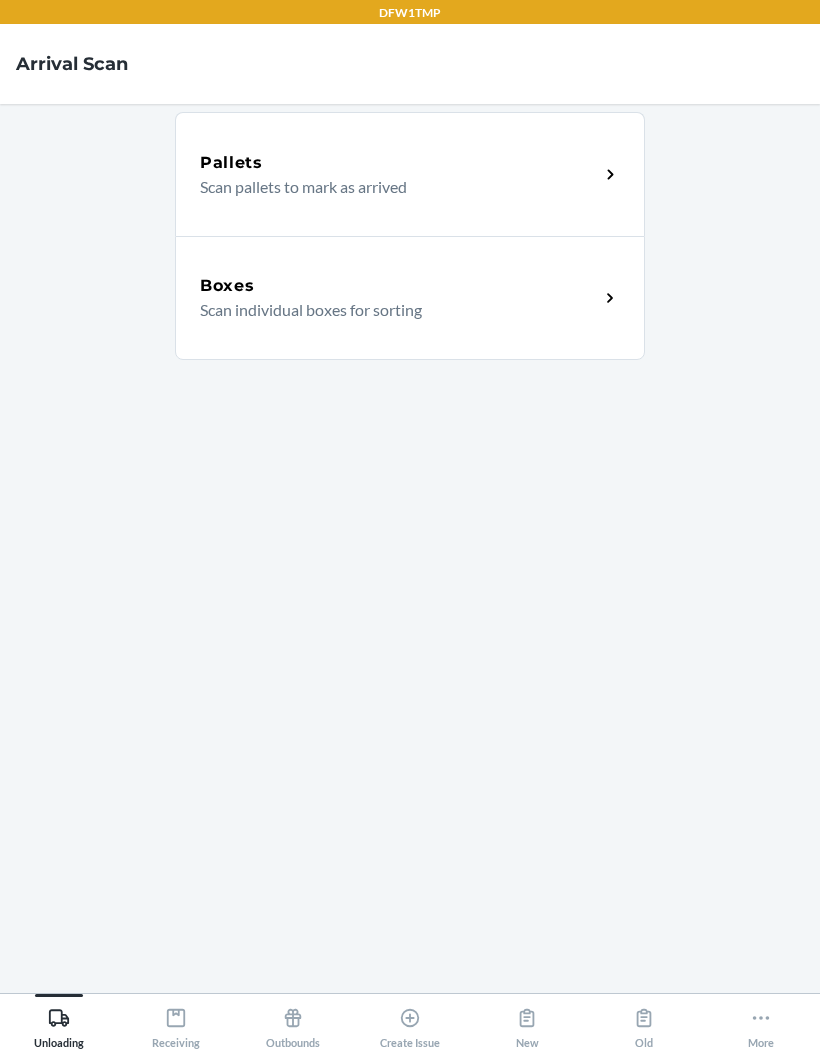 click on "Boxes Scan individual boxes for sorting" at bounding box center (410, 298) 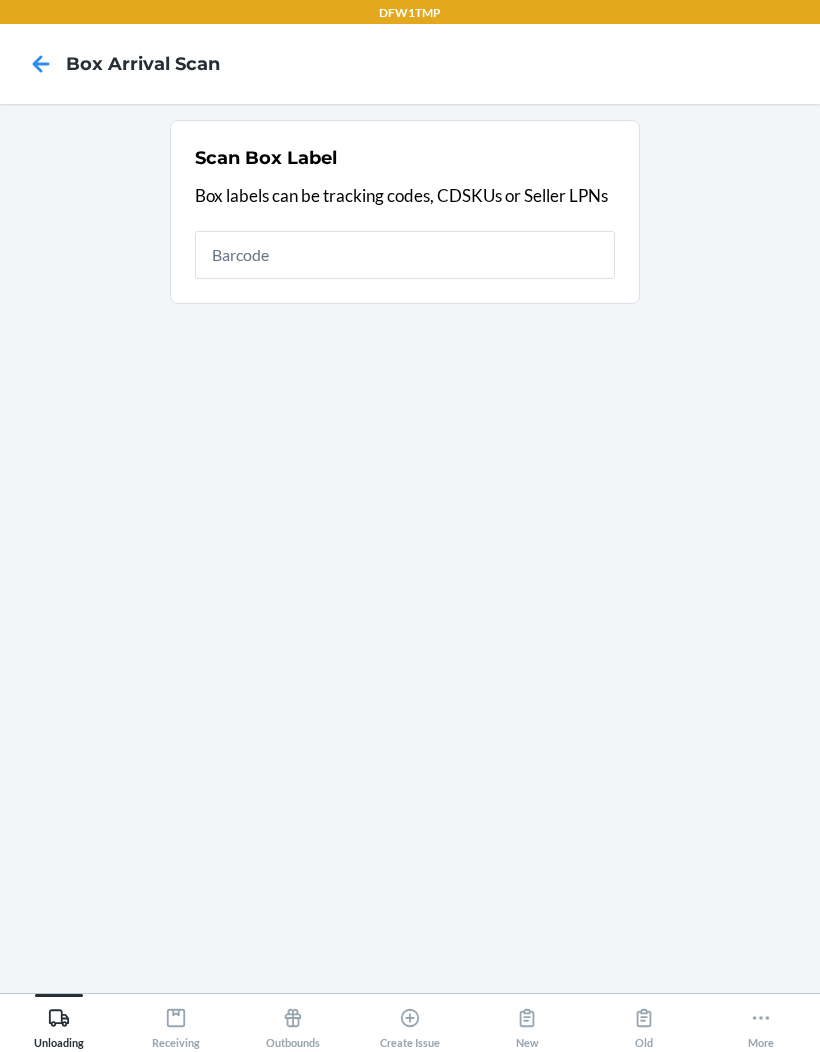 click 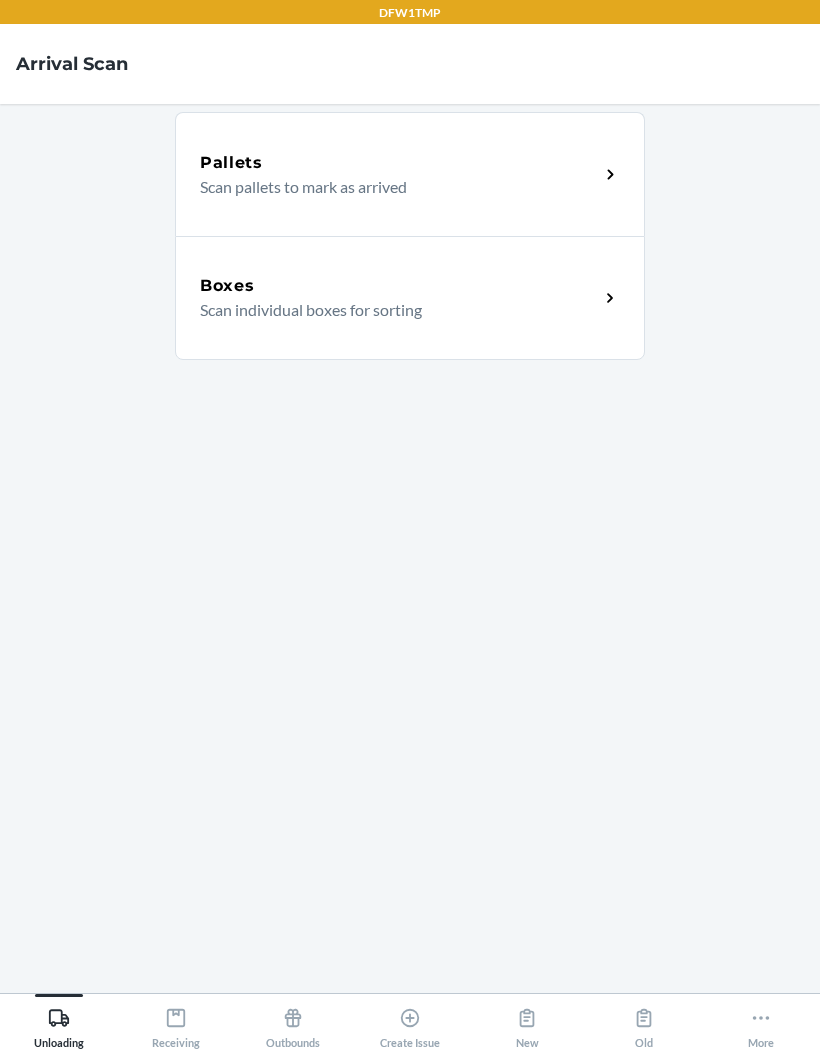 click on "Scan pallets to mark as arrived" at bounding box center (391, 187) 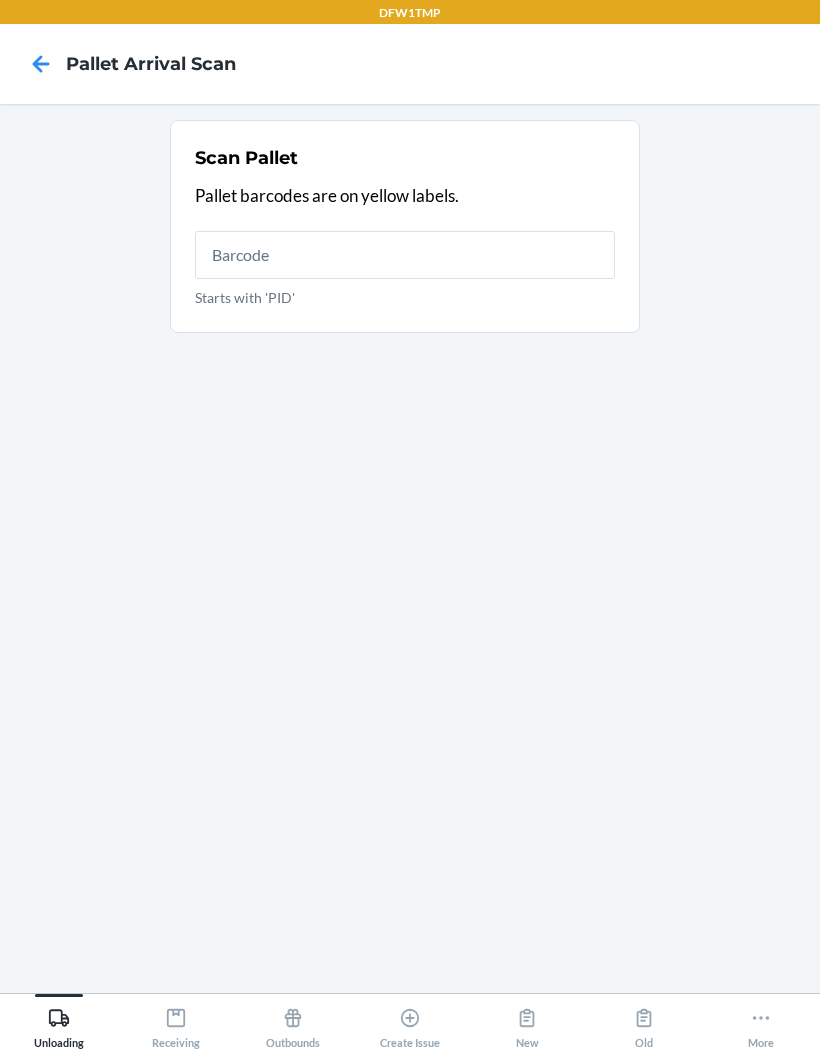 click 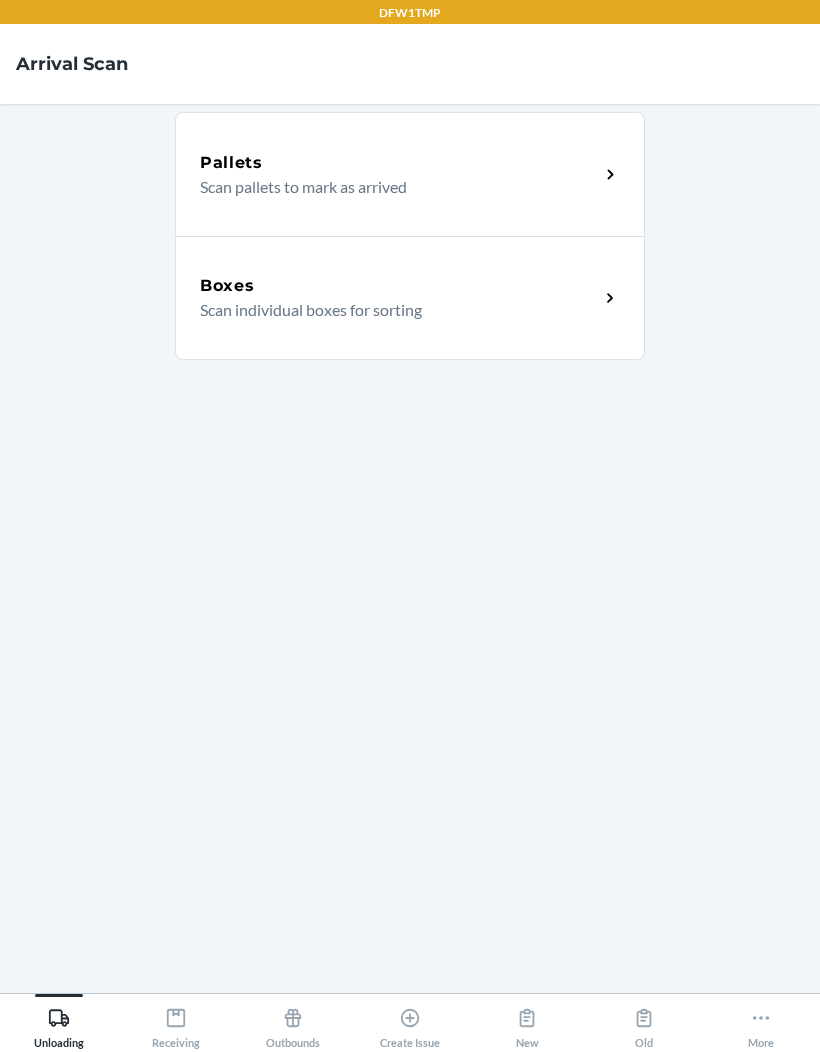 scroll, scrollTop: 82, scrollLeft: 0, axis: vertical 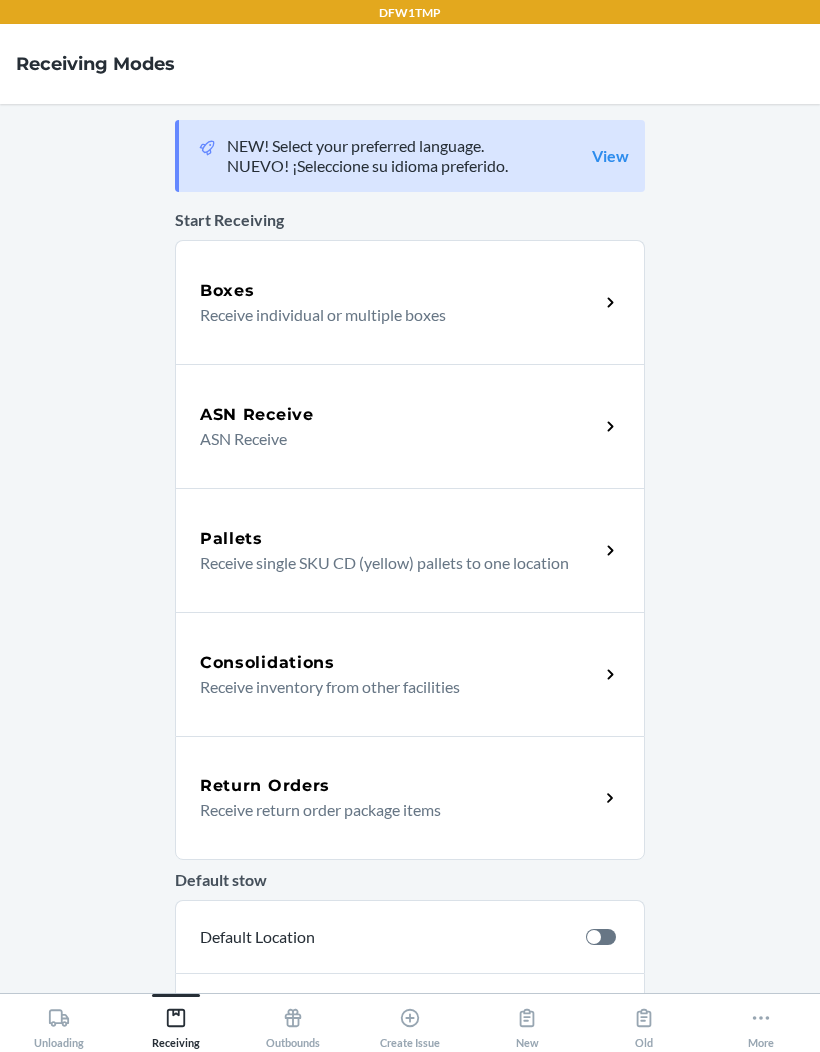 click on "Boxes" at bounding box center [399, 291] 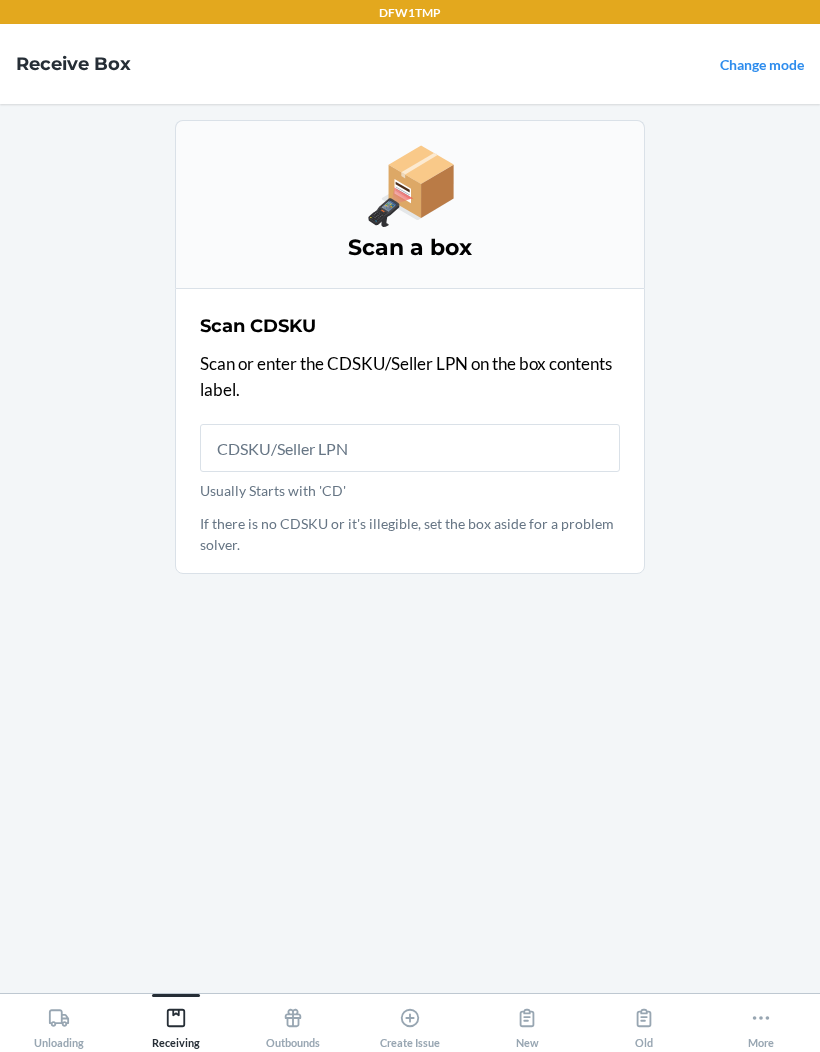 click on "Usually Starts with 'CD'" at bounding box center (410, 448) 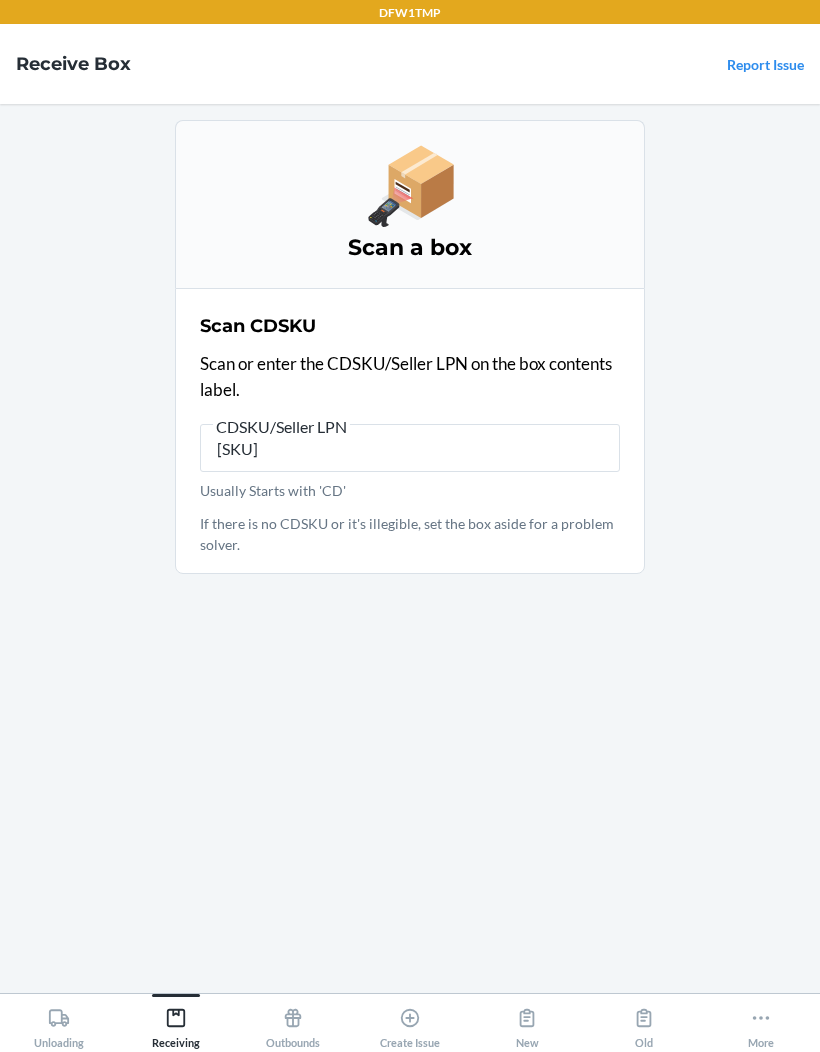 type on "[SKU]" 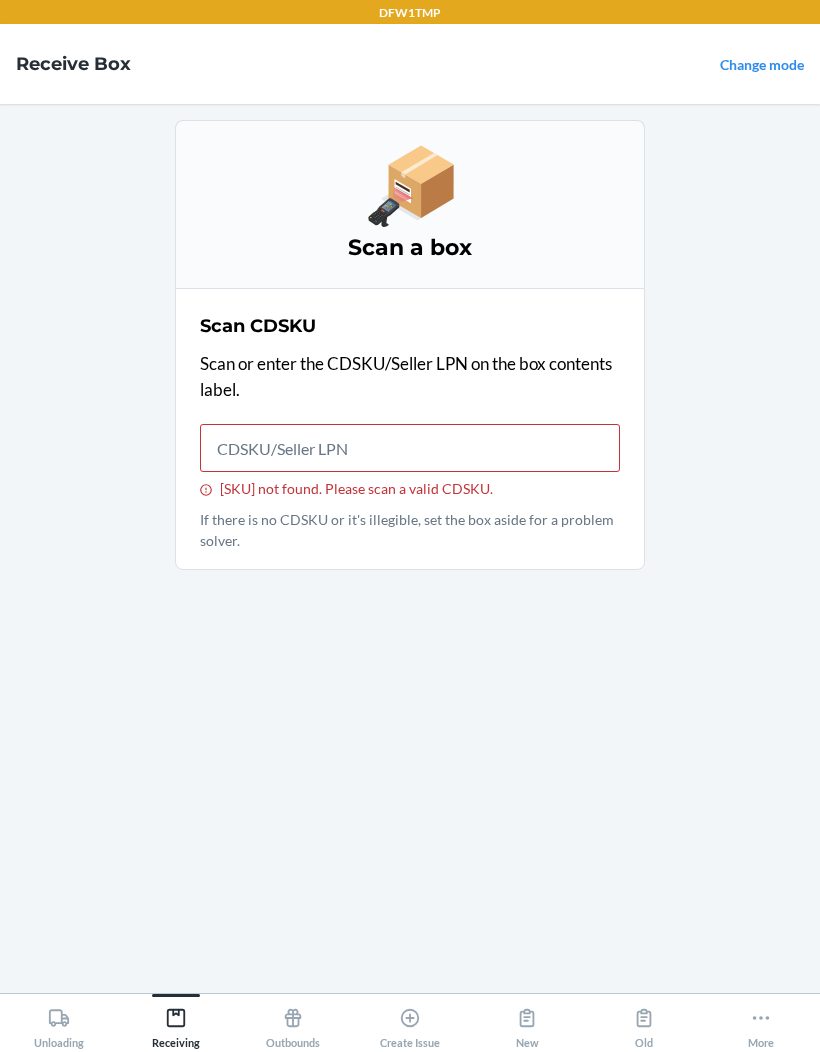 click on "Scan a box Scan CDSKU Scan or enter the CDSKU/Seller LPN on the box contents label.   [SKU] not found. Please scan a valid CDSKU. If there is no CDSKU or it's illegible, set the box aside for a problem solver." at bounding box center (410, 548) 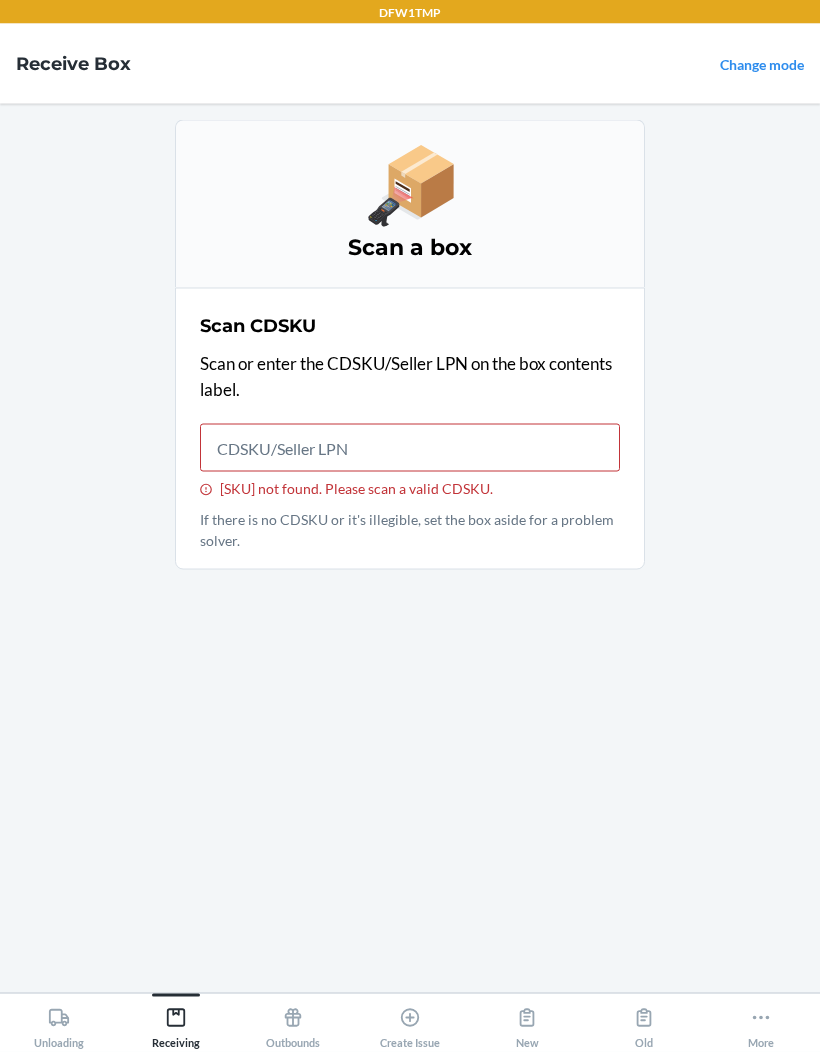 scroll, scrollTop: 82, scrollLeft: 0, axis: vertical 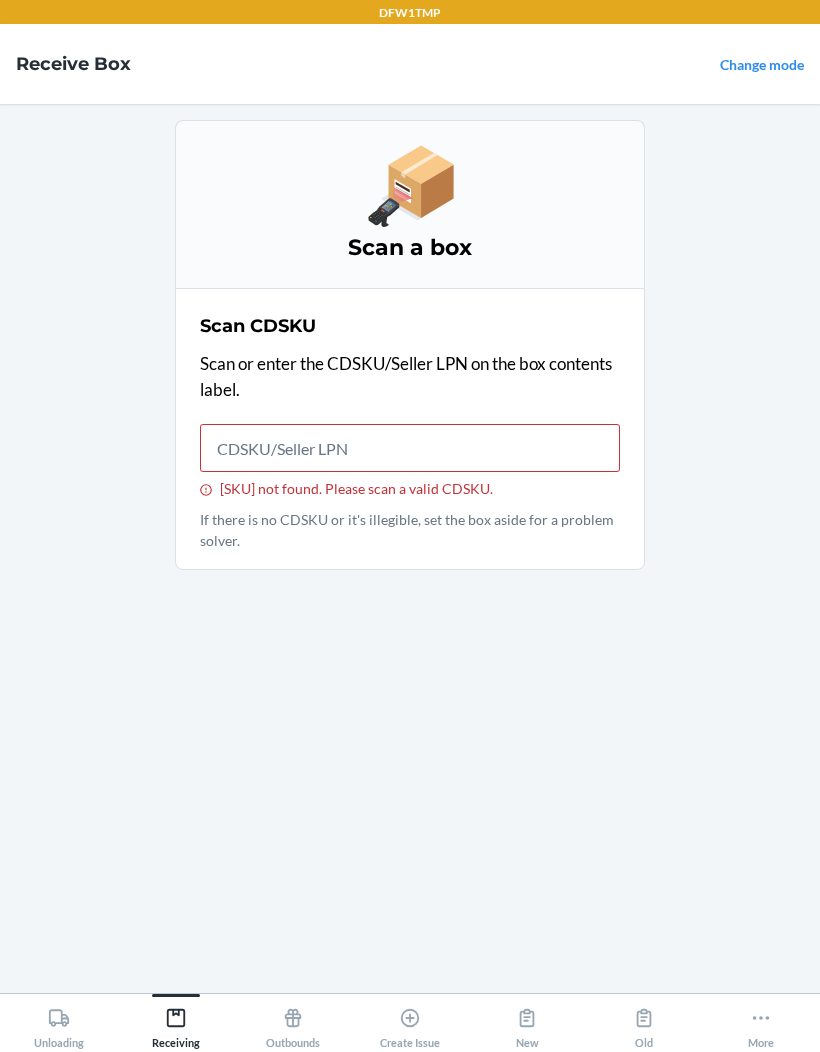 click on "Receiving" at bounding box center (176, 1024) 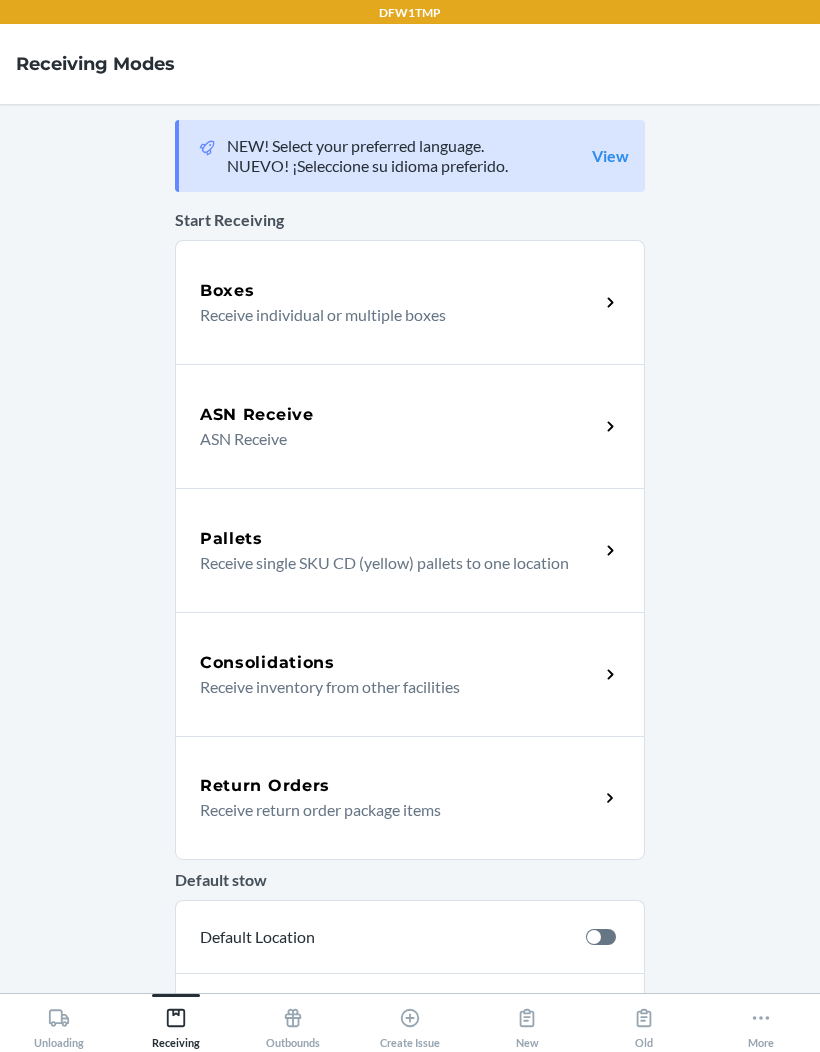 click on "ASN Receive" at bounding box center (391, 439) 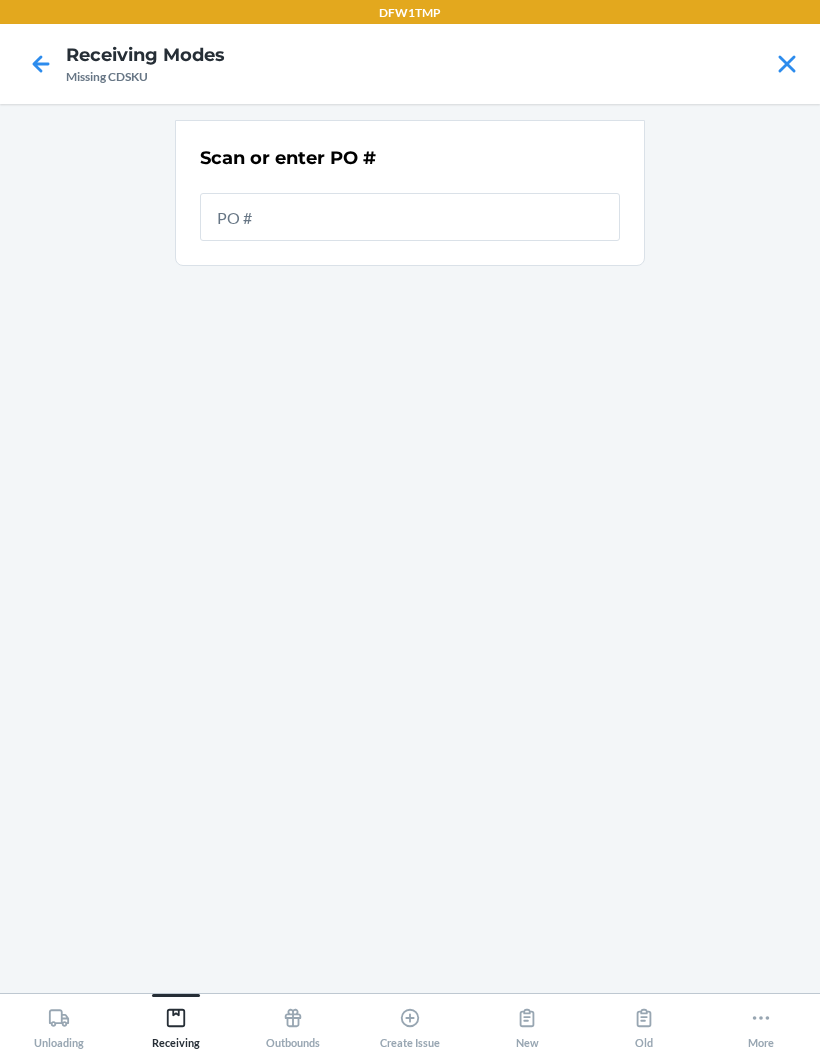 click at bounding box center (410, 217) 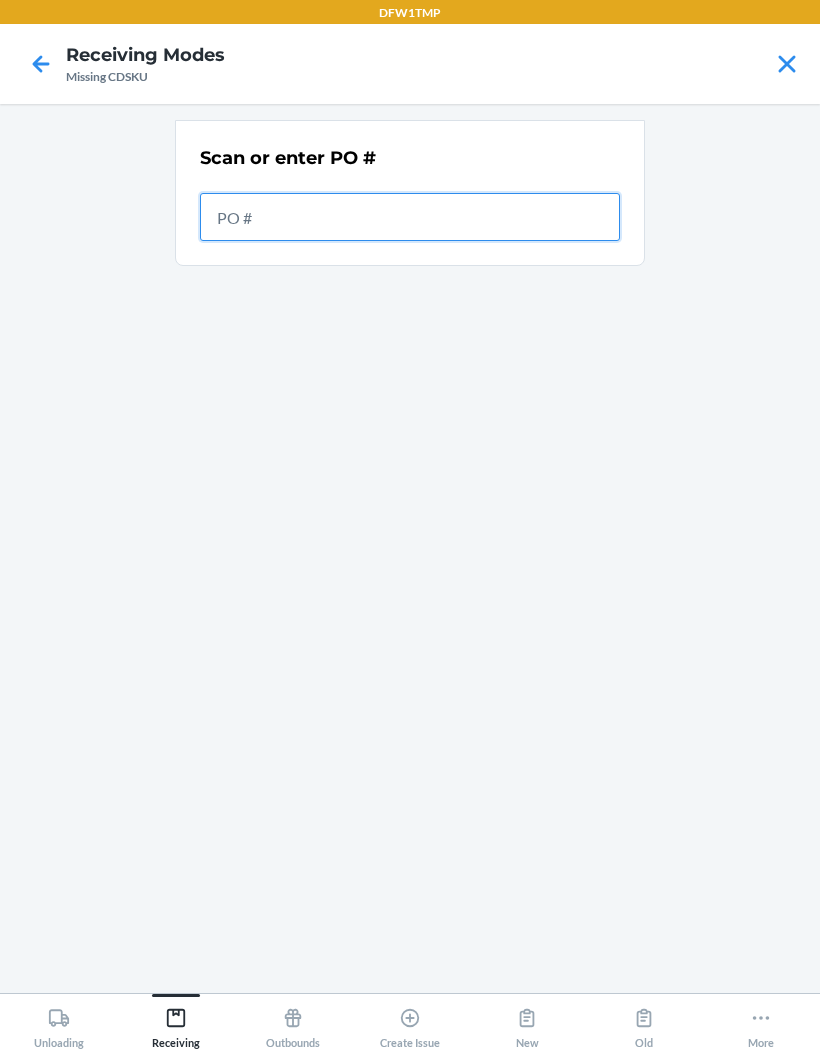 click at bounding box center (410, 217) 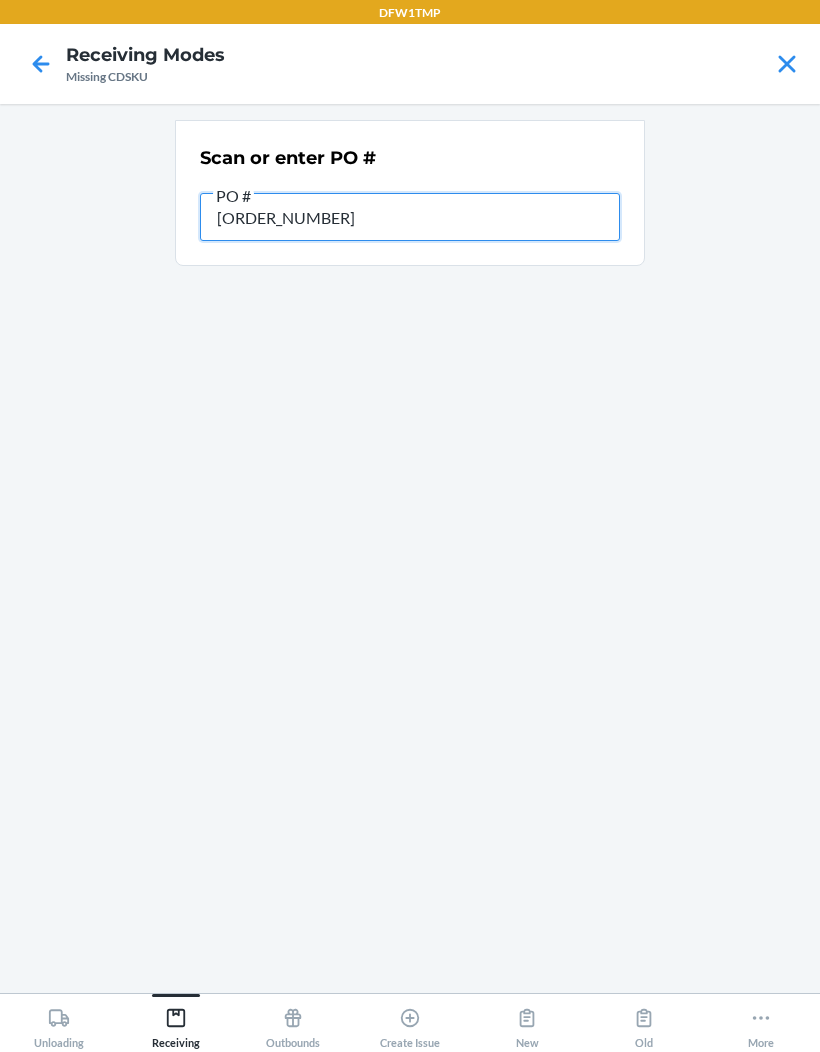 type on "[ORDER_NUMBER]" 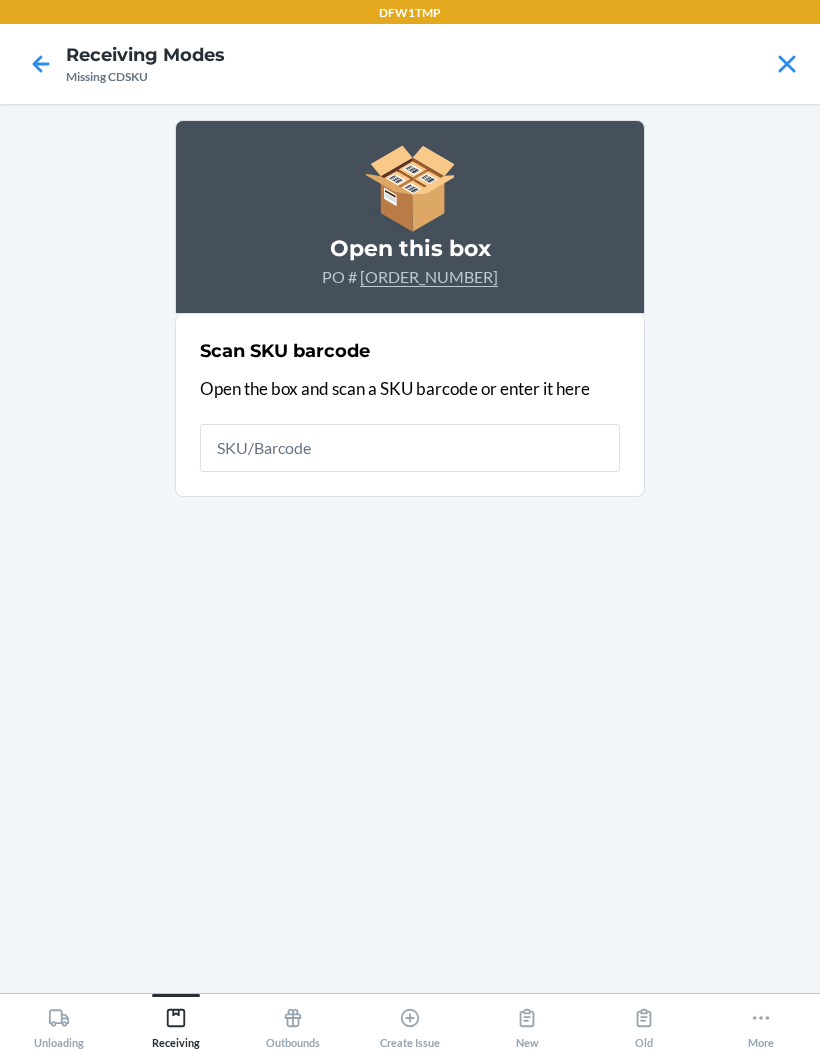 click on "Scan SKU barcode Open the box and scan a SKU barcode or enter it here" at bounding box center (410, 405) 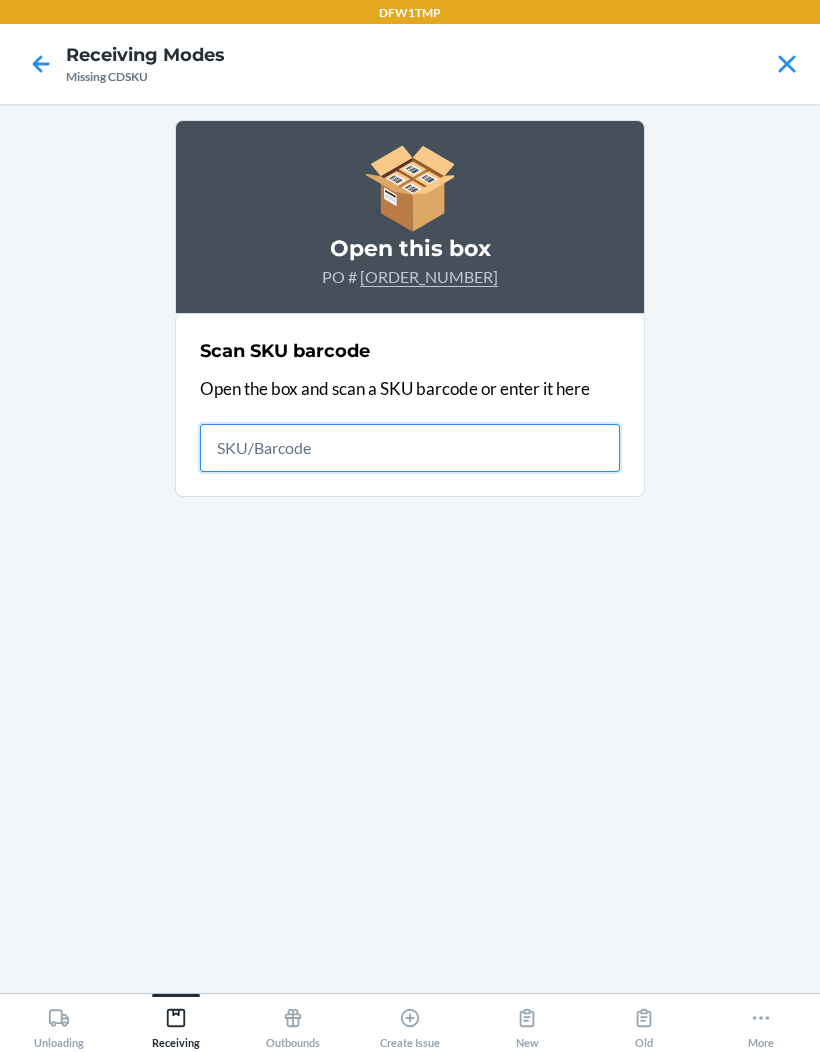 click at bounding box center (410, 448) 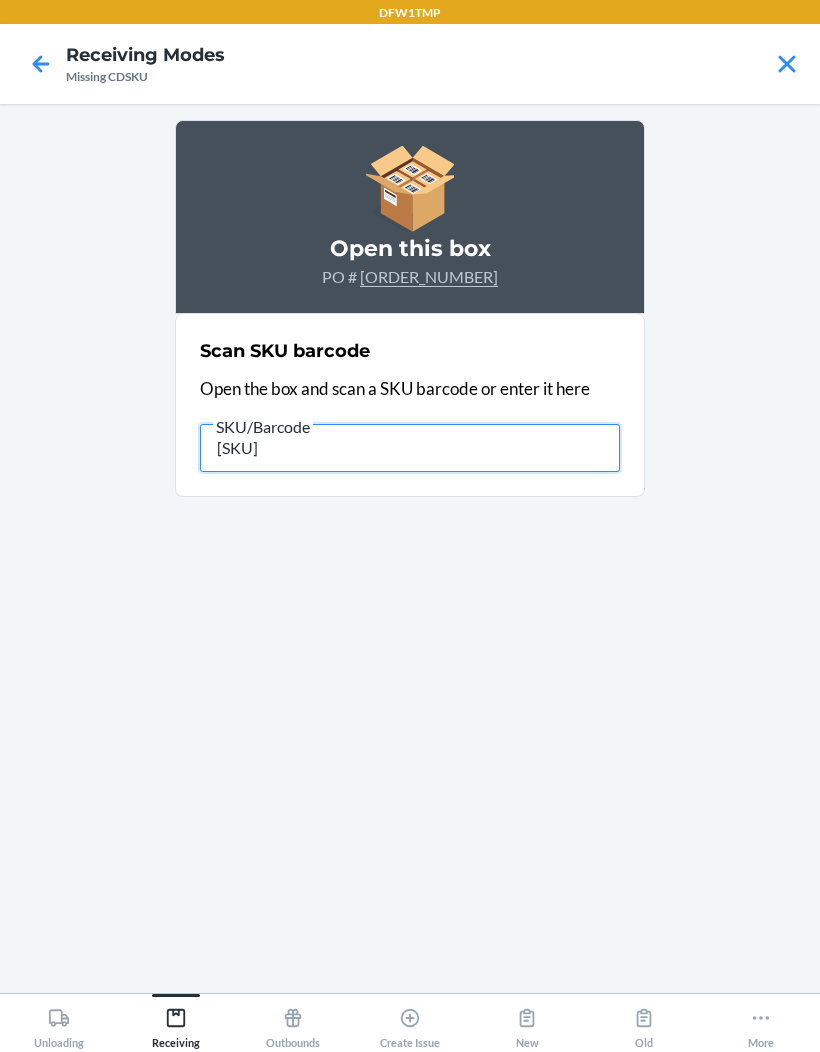 type on "[SKU]" 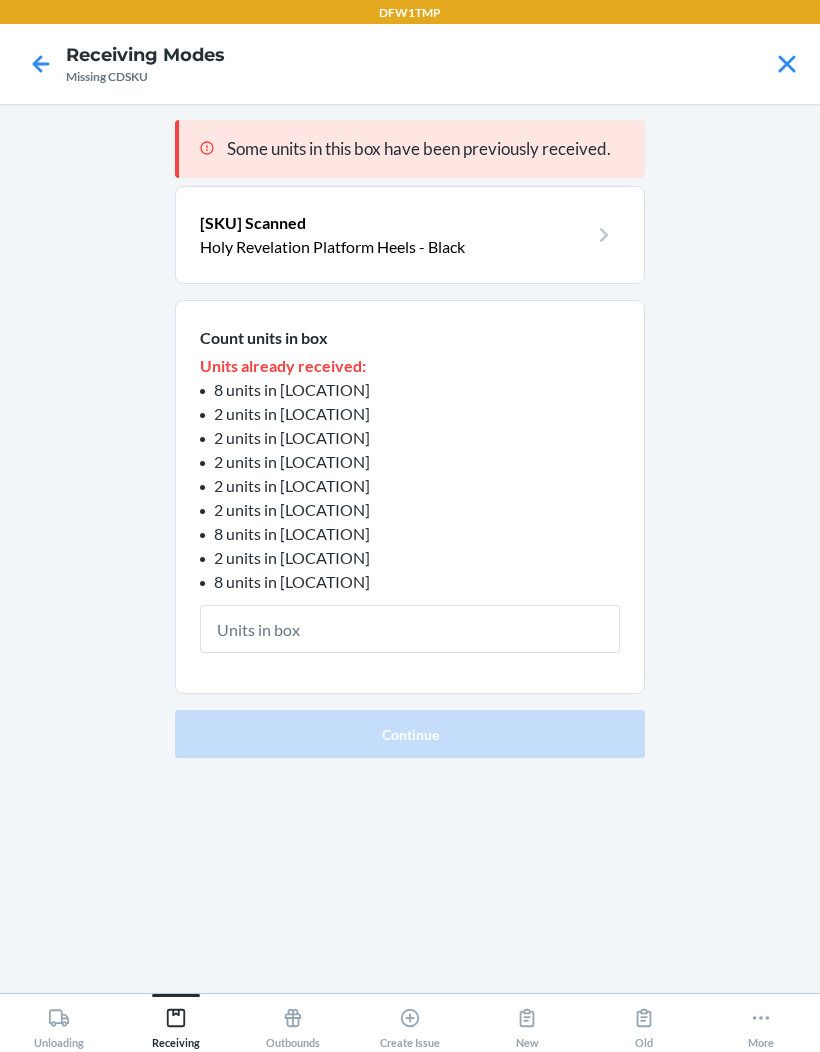 click at bounding box center [410, 629] 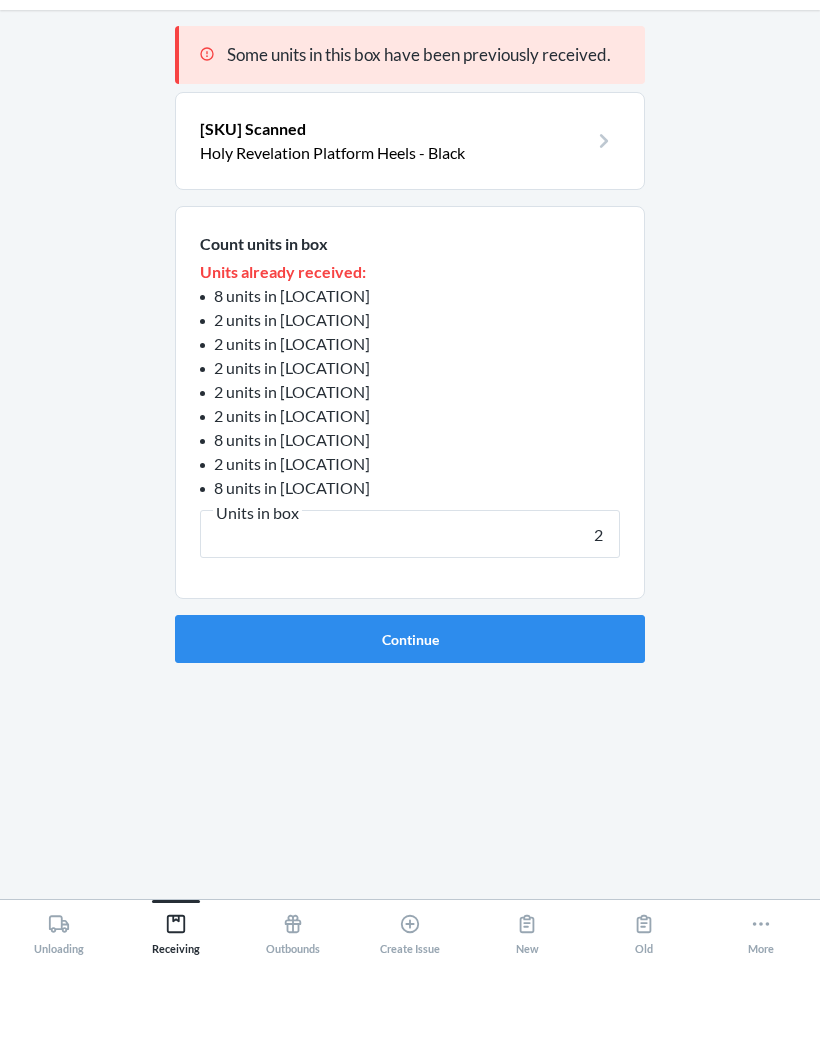 type on "2" 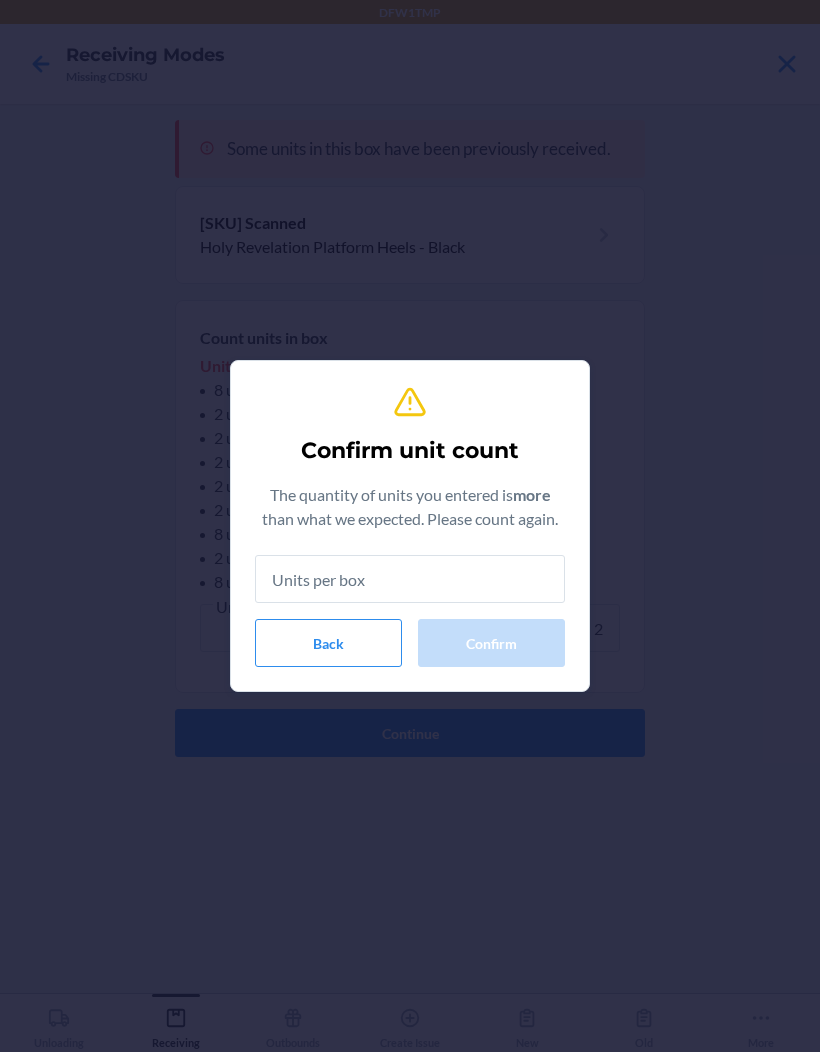 type on "2" 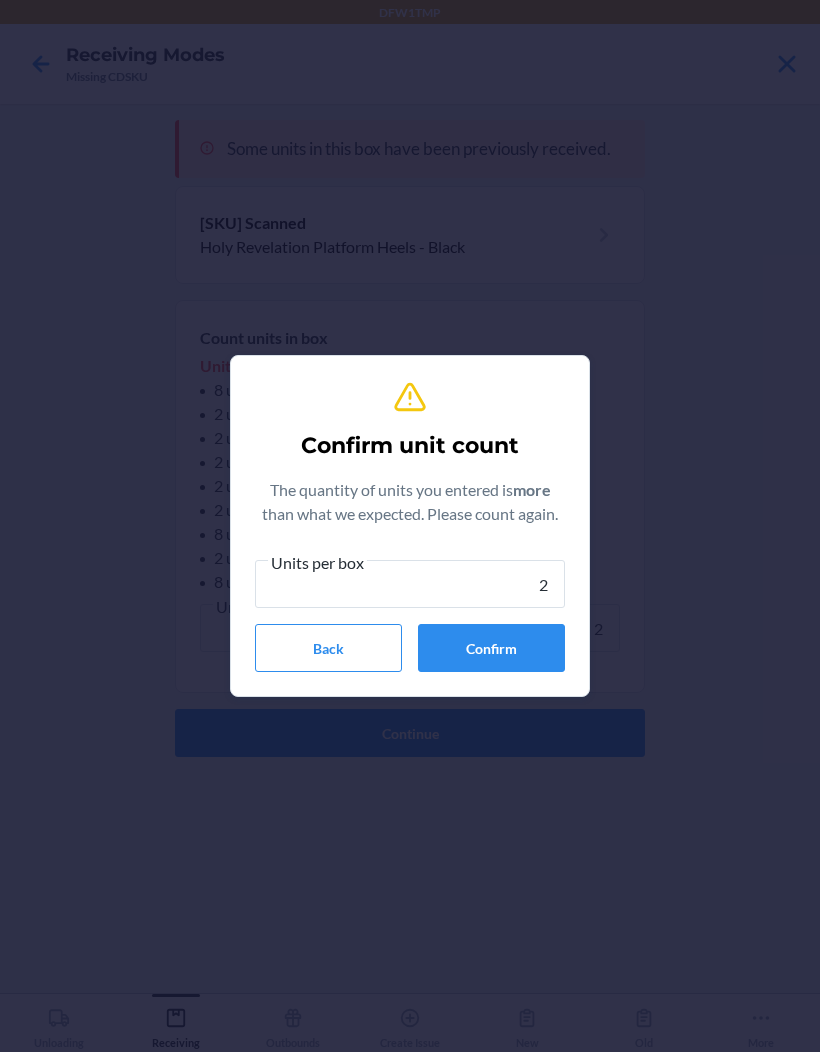 click on "Confirm" at bounding box center [491, 648] 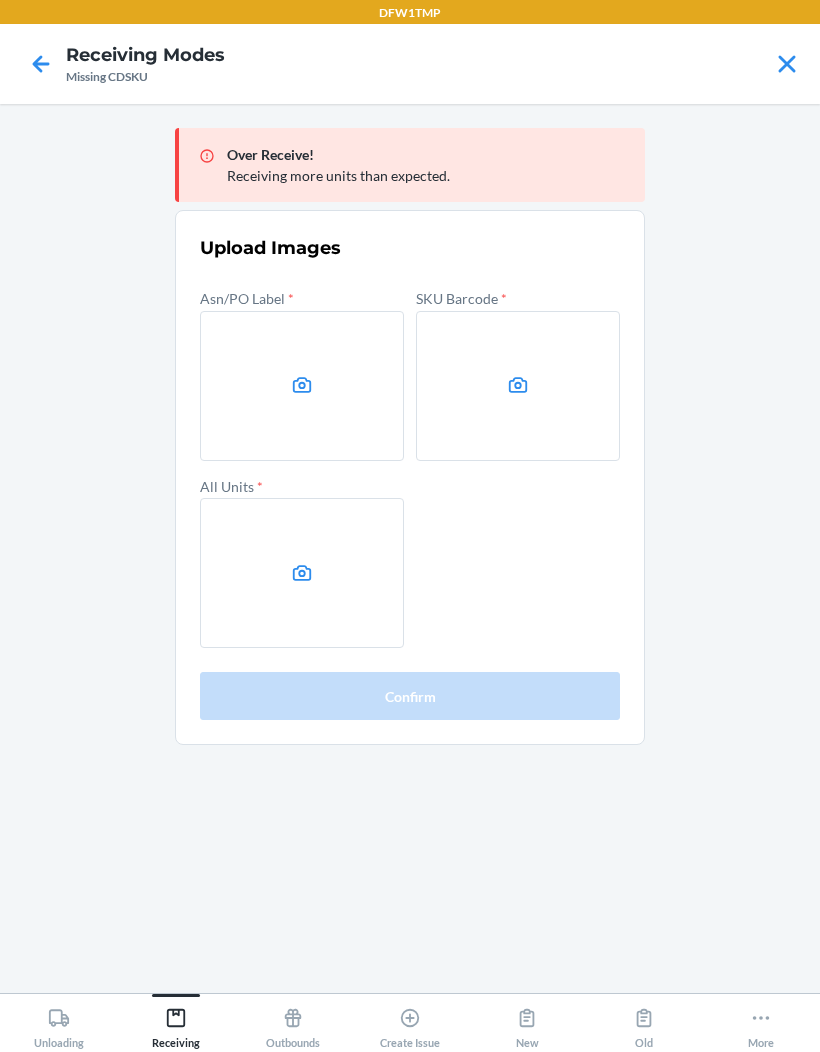 click at bounding box center (302, 386) 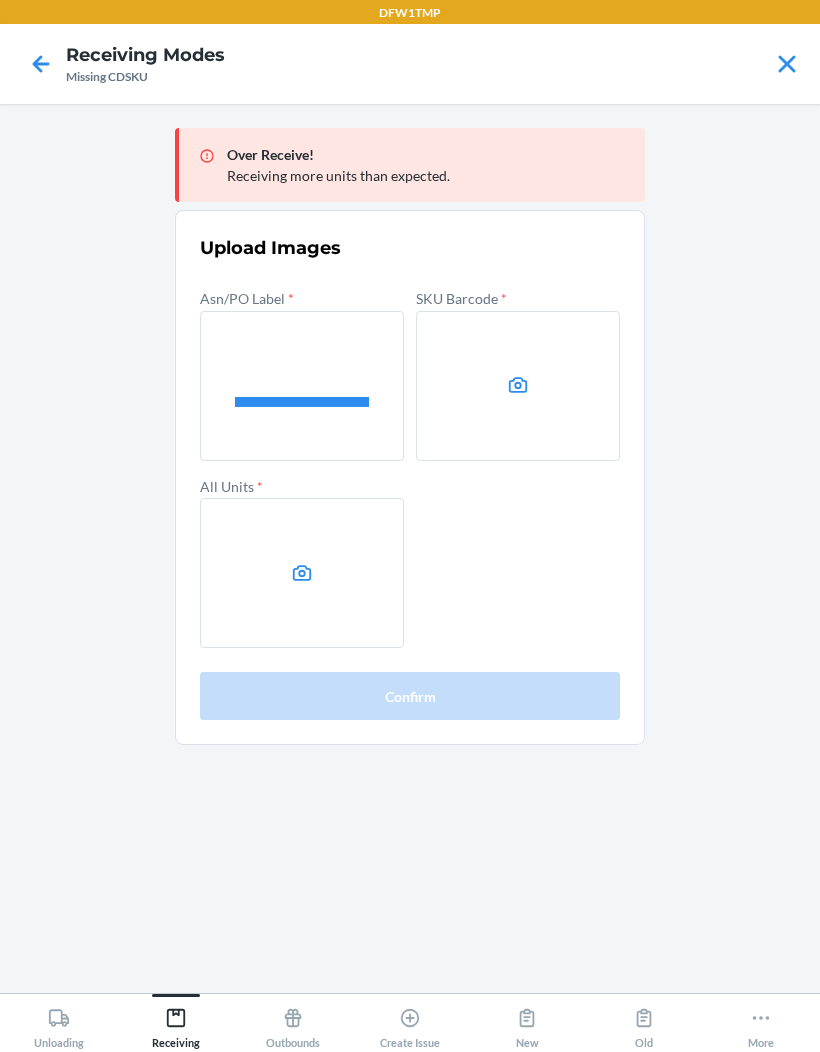 click at bounding box center (518, 386) 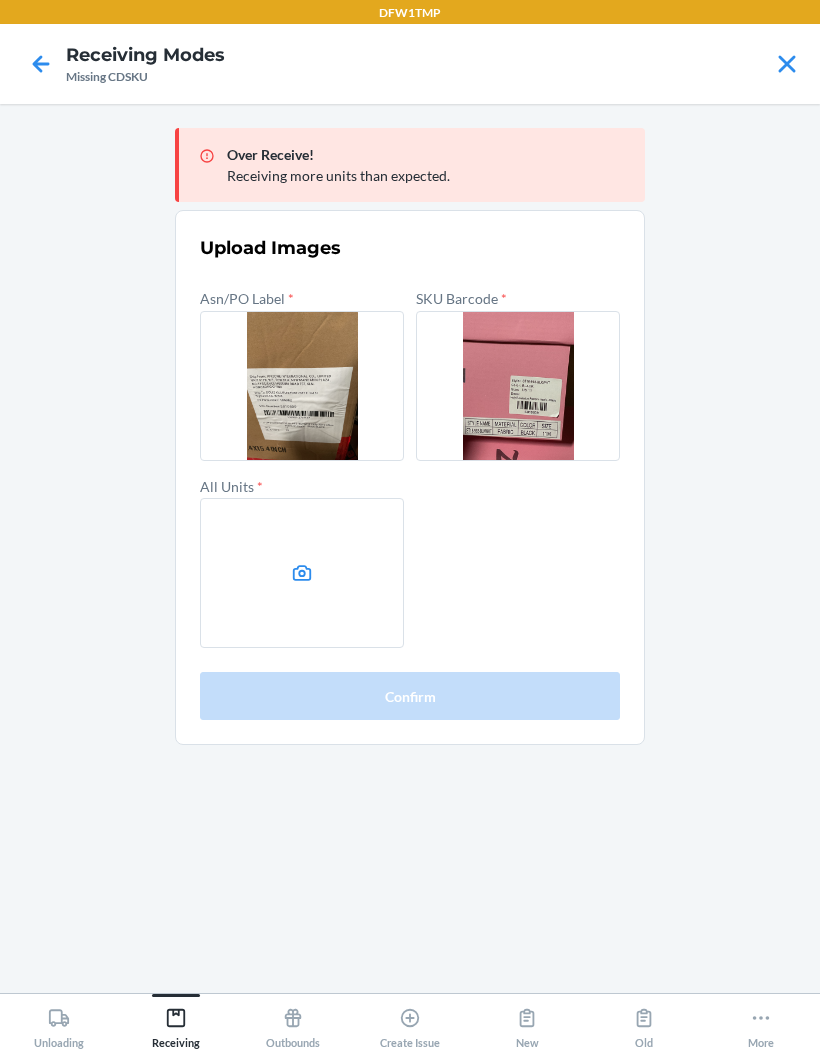 click at bounding box center [302, 573] 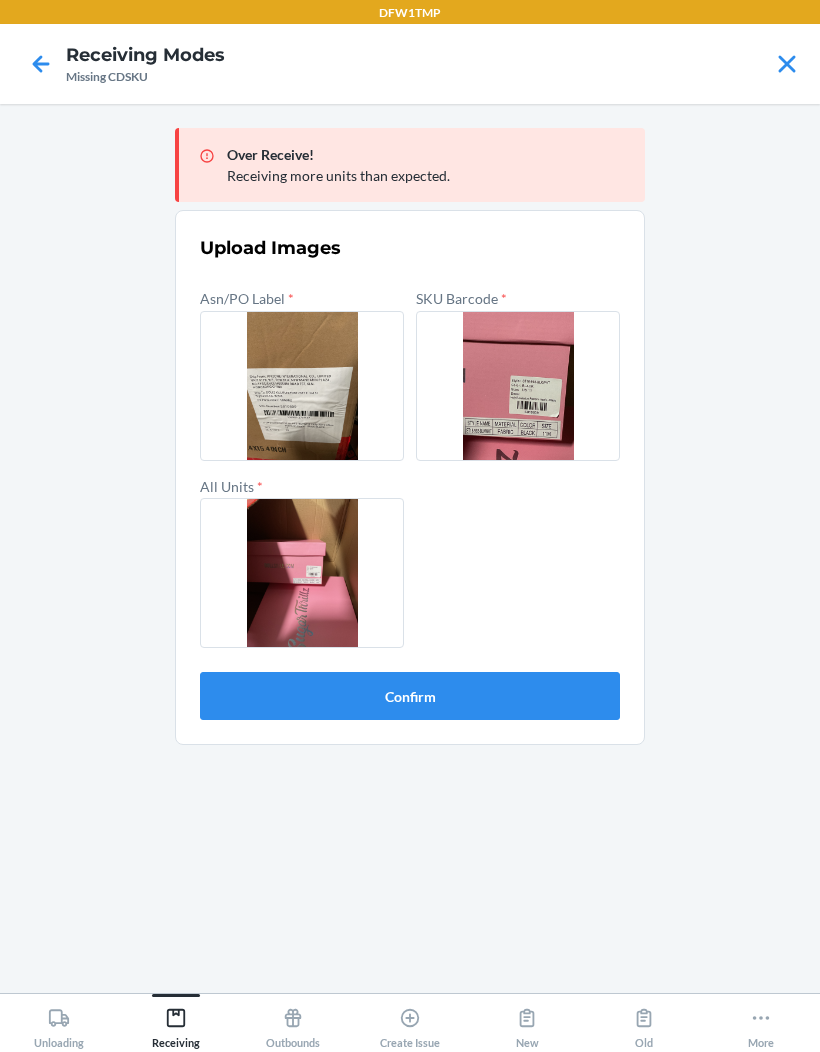 click on "Confirm" at bounding box center [410, 696] 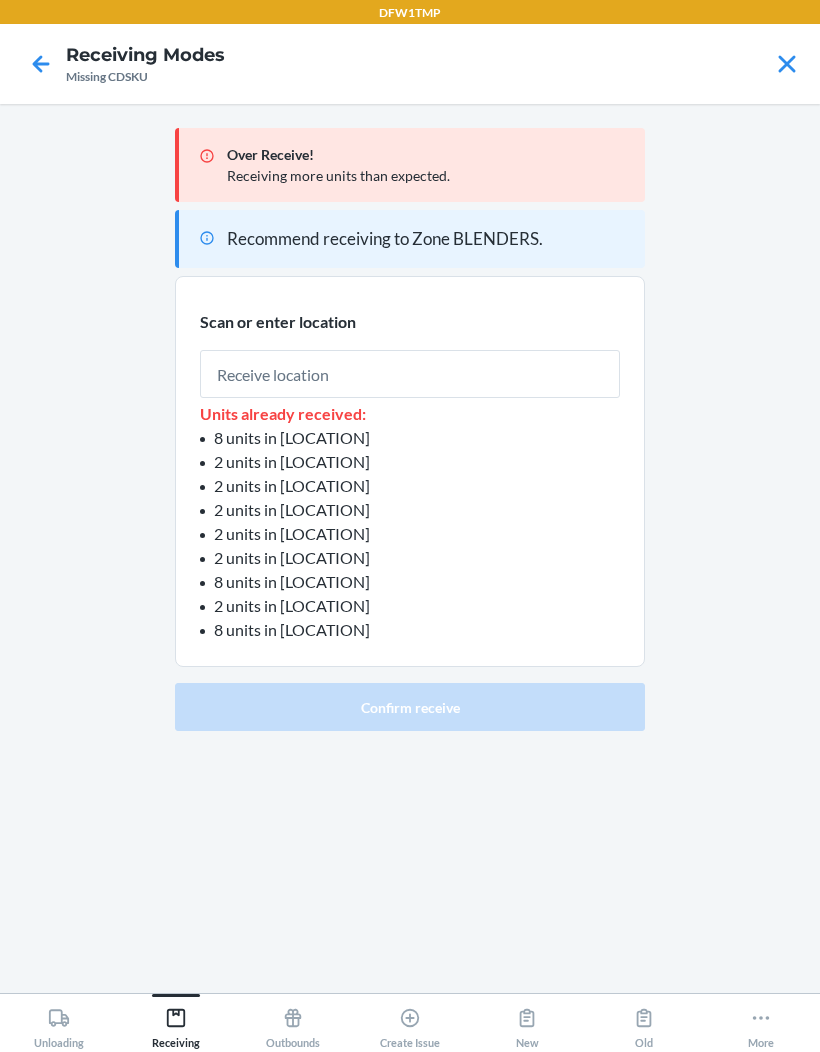 click at bounding box center (410, 374) 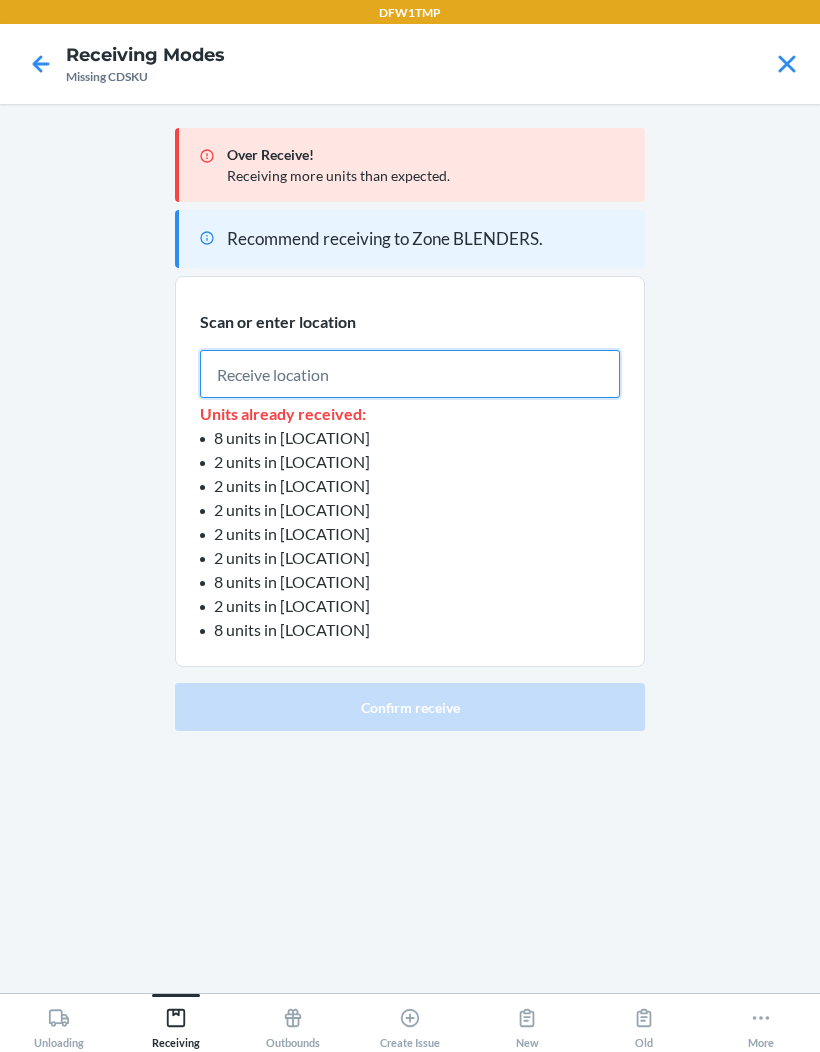 click at bounding box center (410, 374) 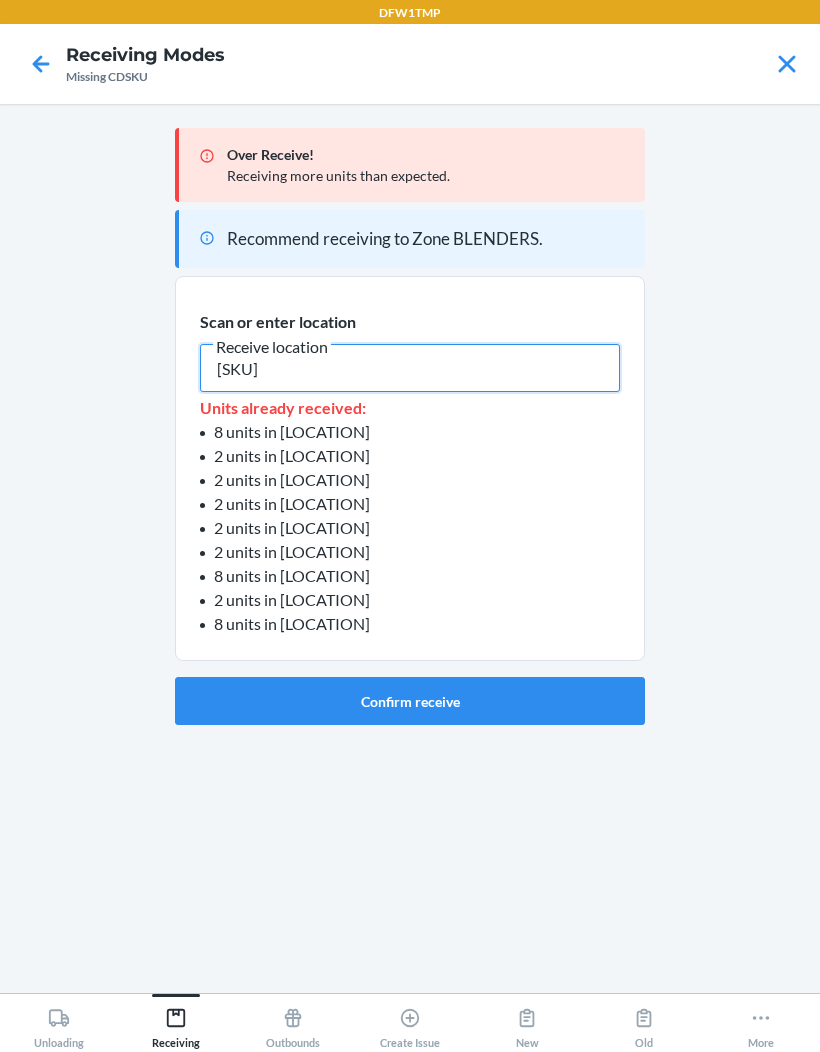 type on "[SKU]" 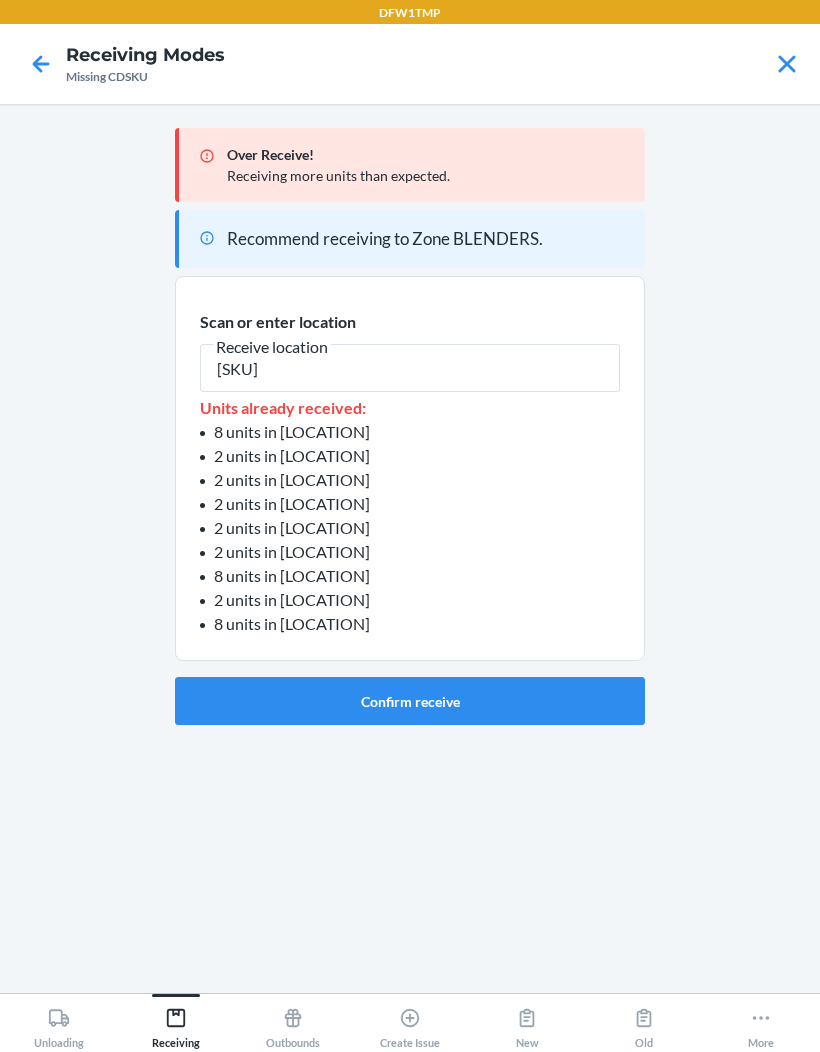 click on "Confirm receive" at bounding box center (410, 701) 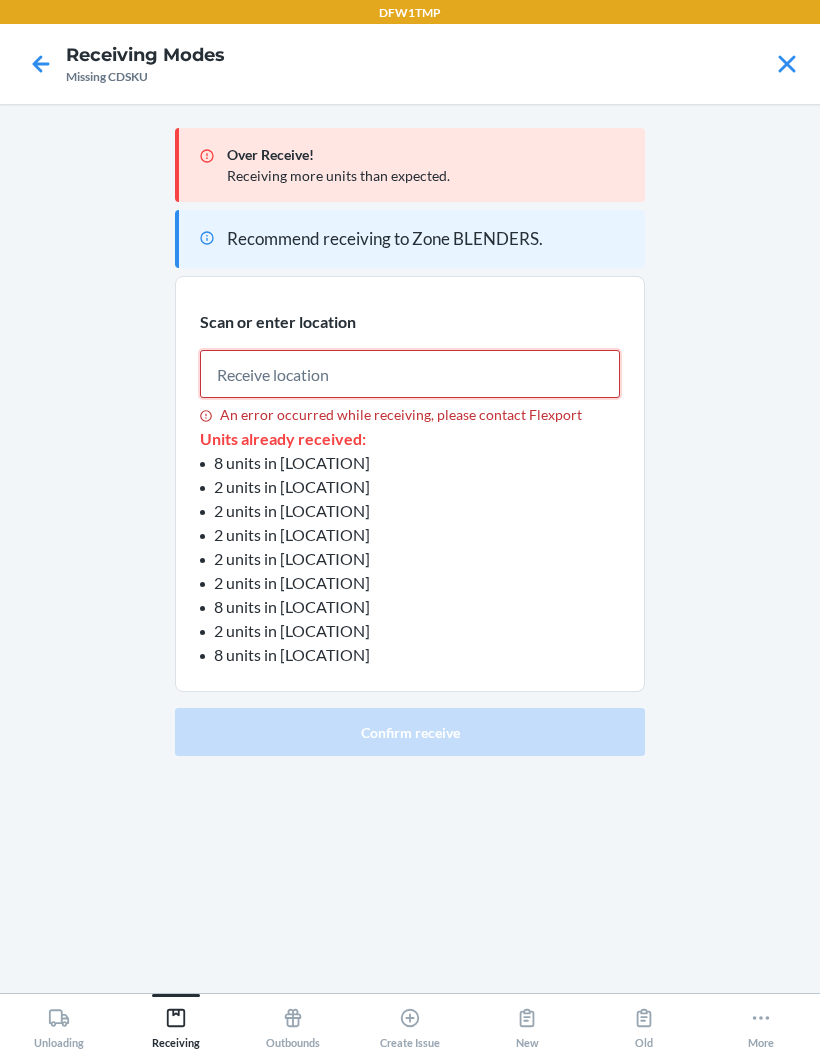 scroll, scrollTop: 0, scrollLeft: 0, axis: both 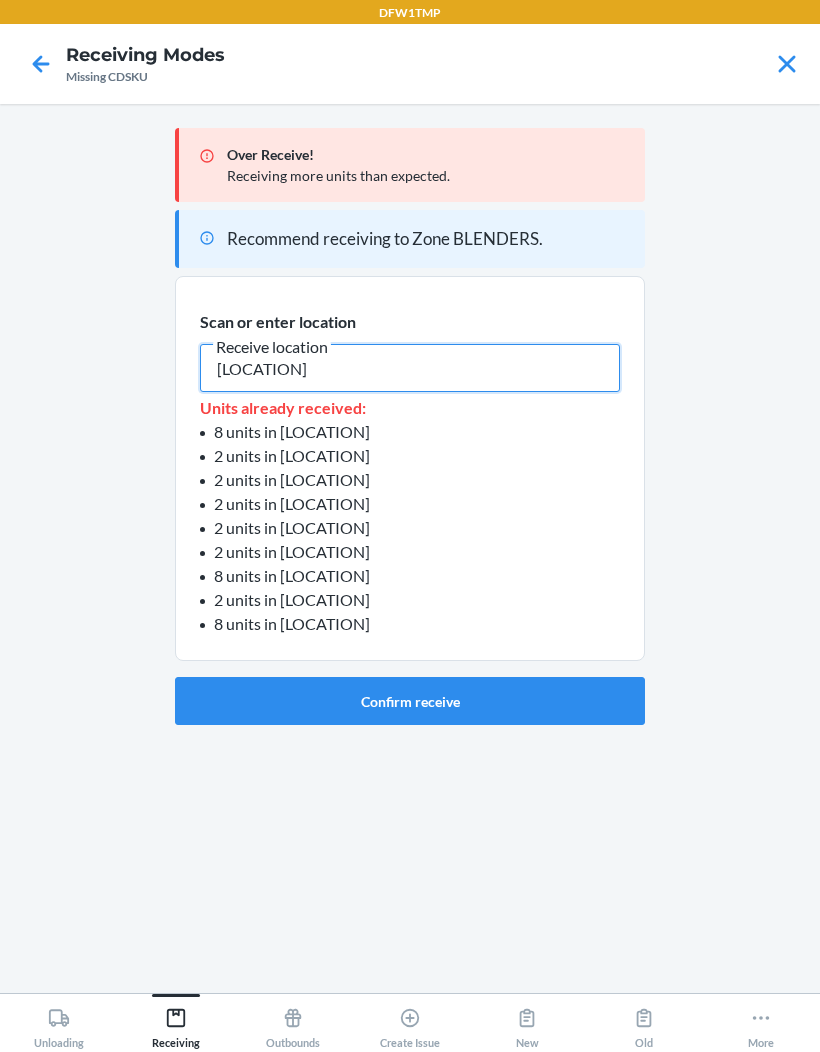 type on "[LOCATION]" 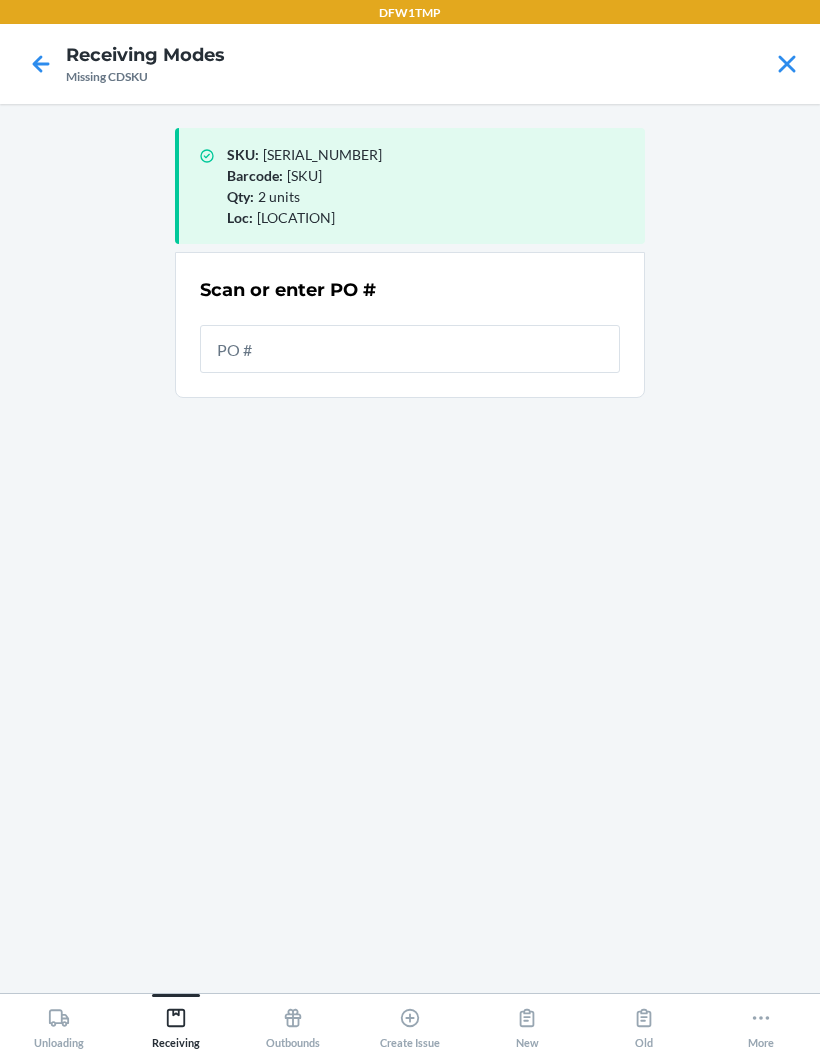 click 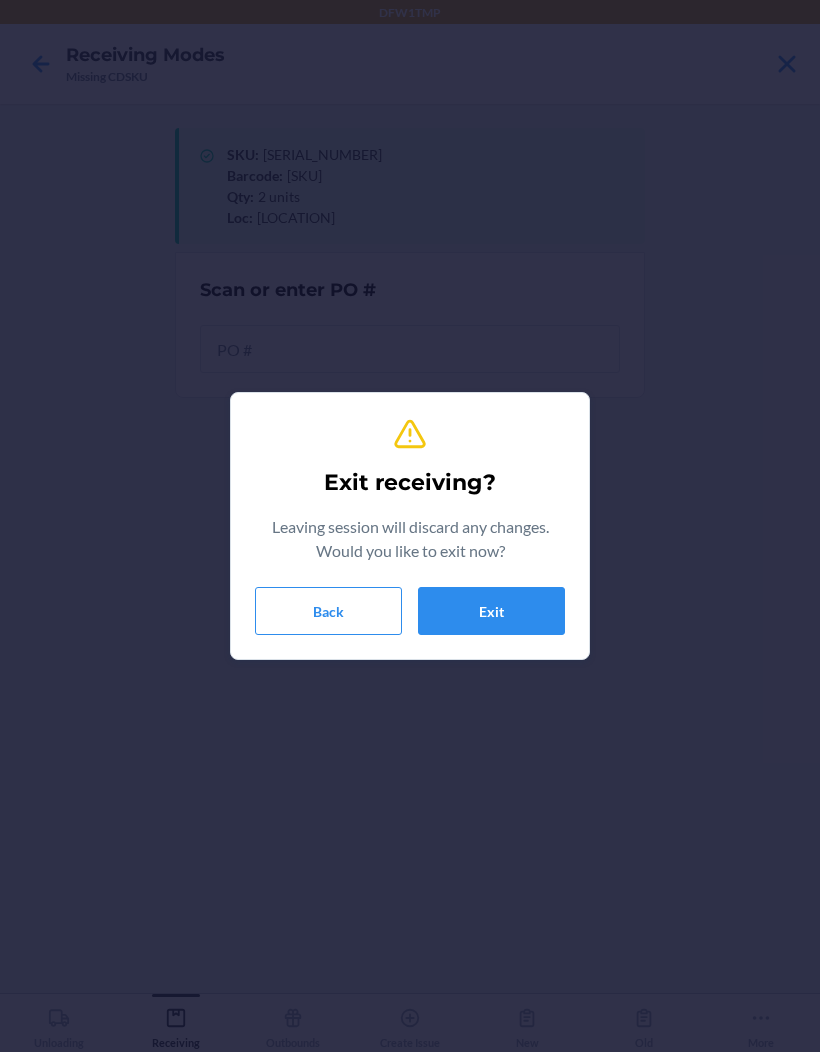 click on "Exit" at bounding box center (491, 611) 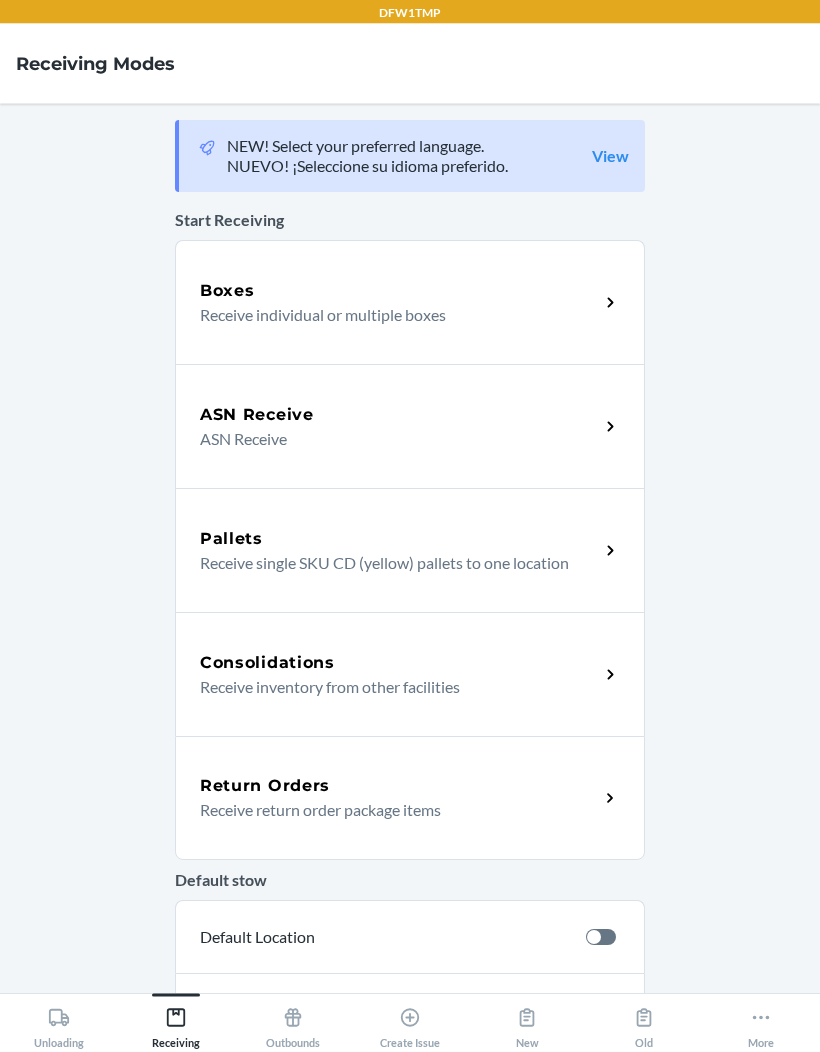 scroll, scrollTop: 82, scrollLeft: 0, axis: vertical 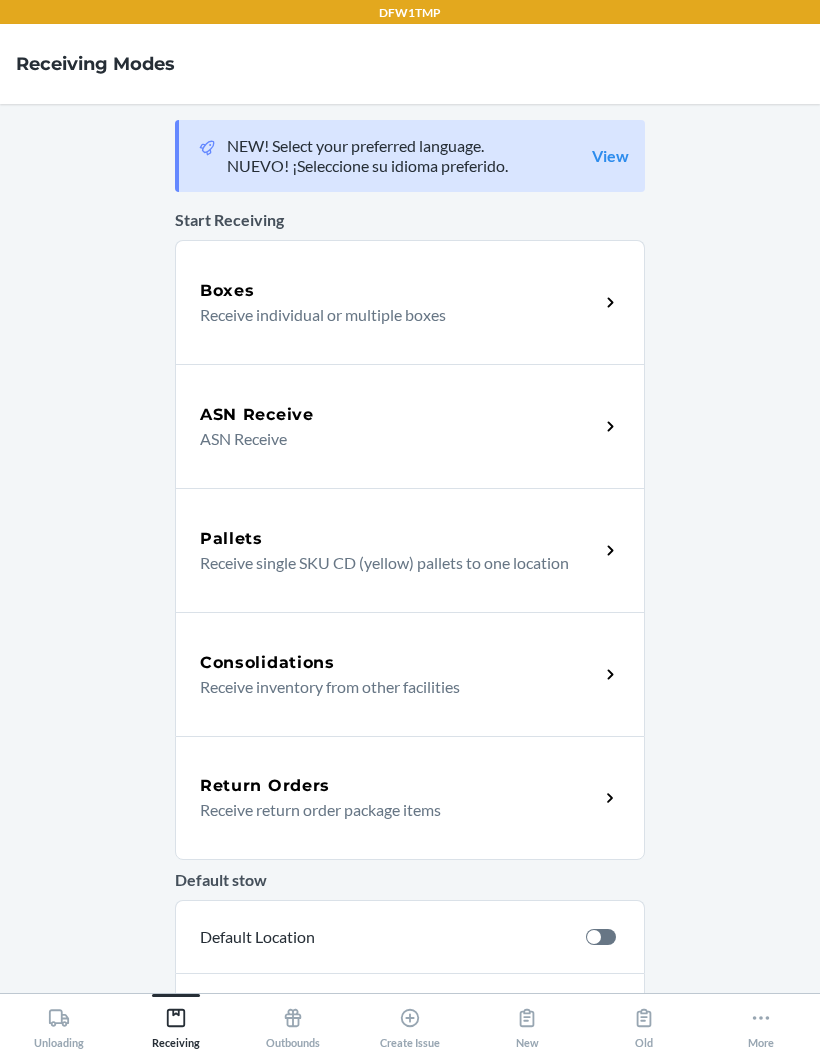click on "Create Issue" at bounding box center (409, 1021) 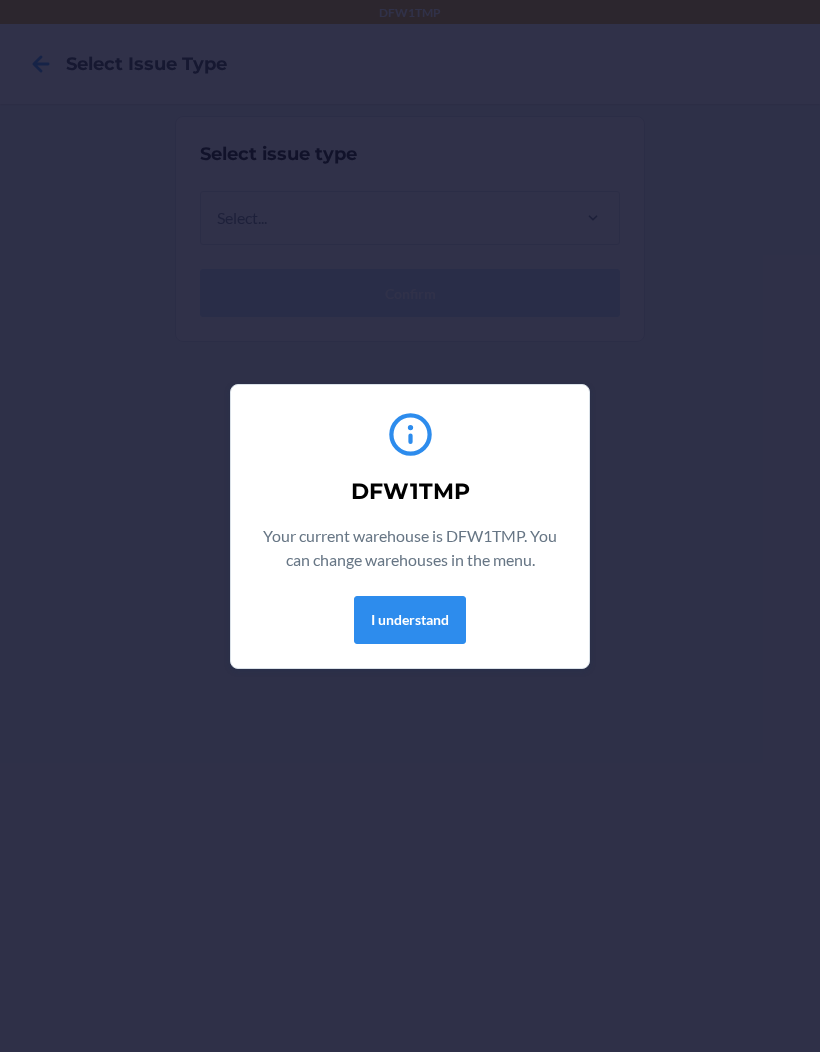 scroll, scrollTop: 0, scrollLeft: 0, axis: both 